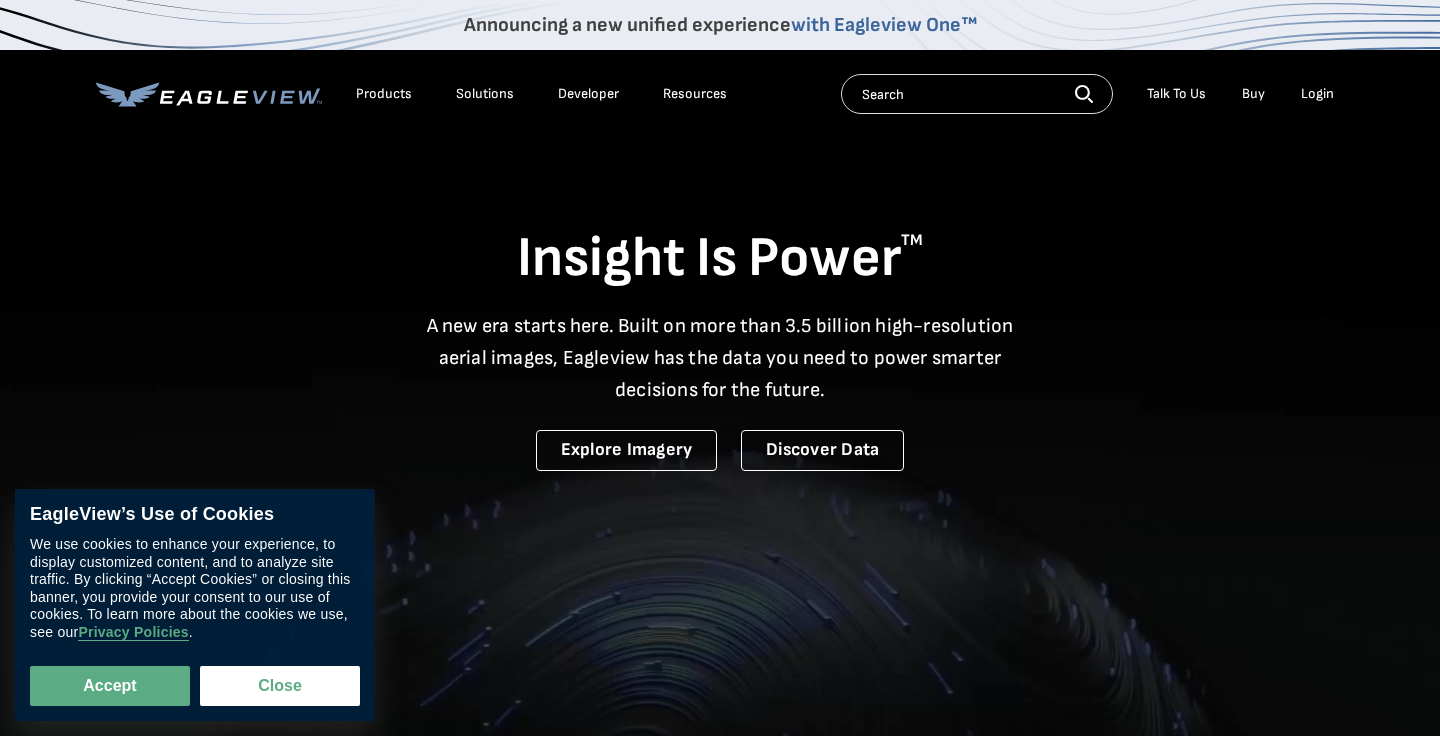 scroll, scrollTop: 0, scrollLeft: 0, axis: both 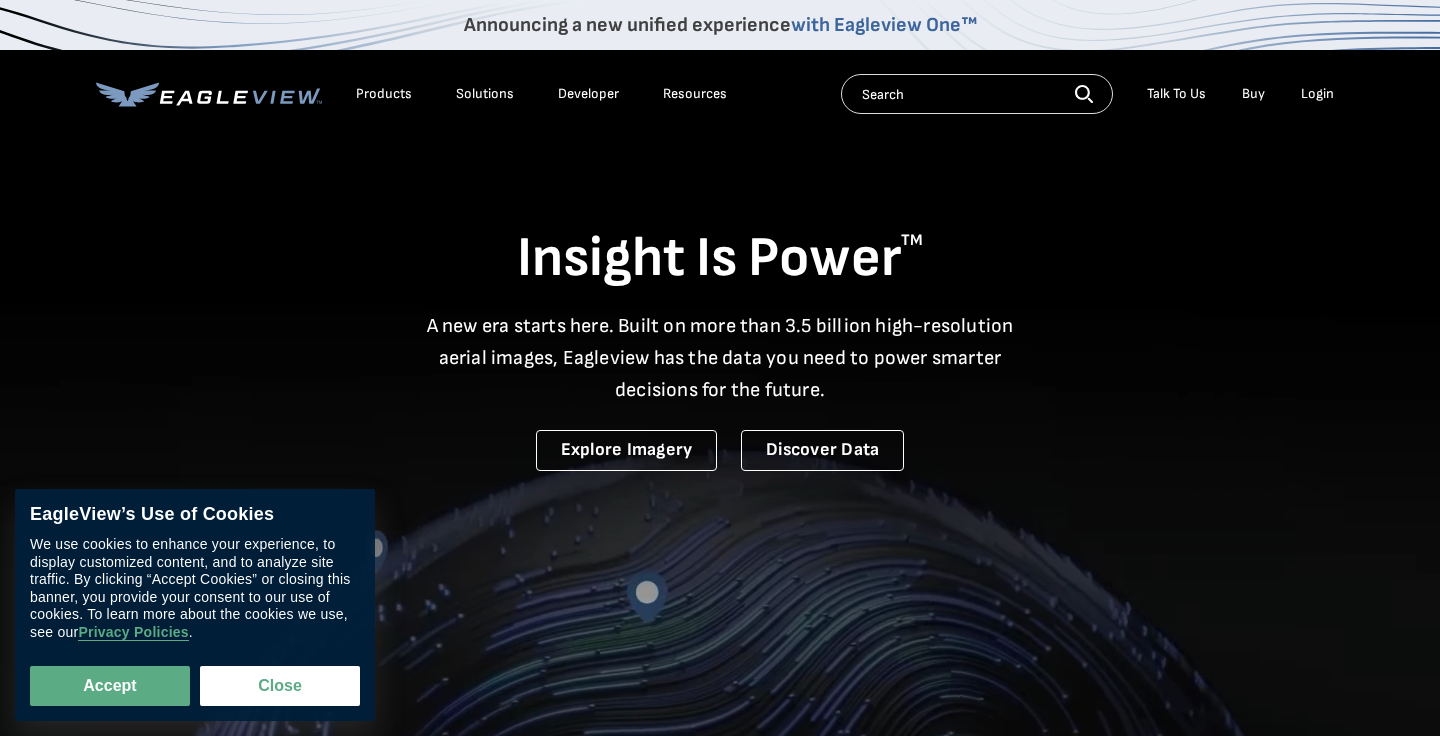 click on "Login" at bounding box center (1317, 94) 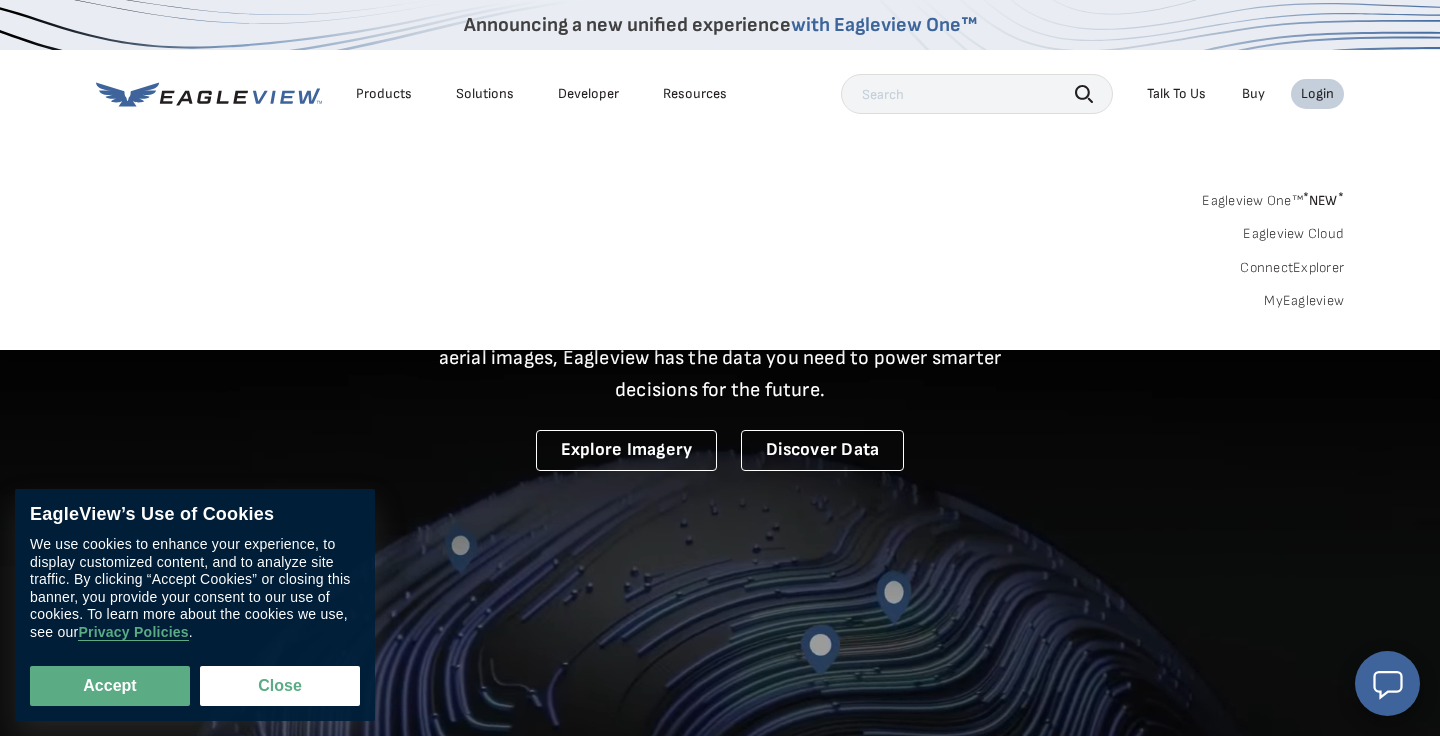 click on "MyEagleview" at bounding box center [1304, 301] 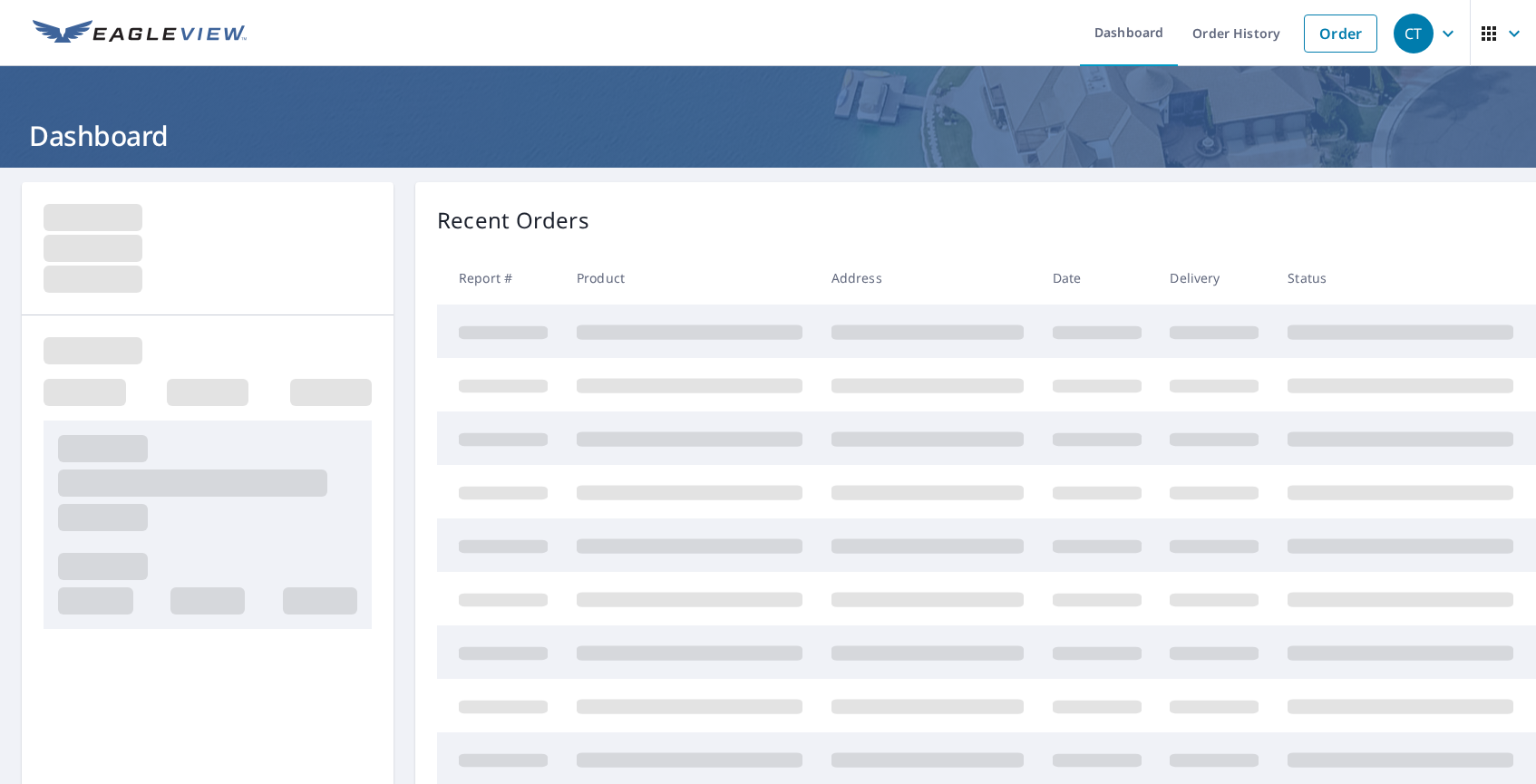 scroll, scrollTop: 0, scrollLeft: 0, axis: both 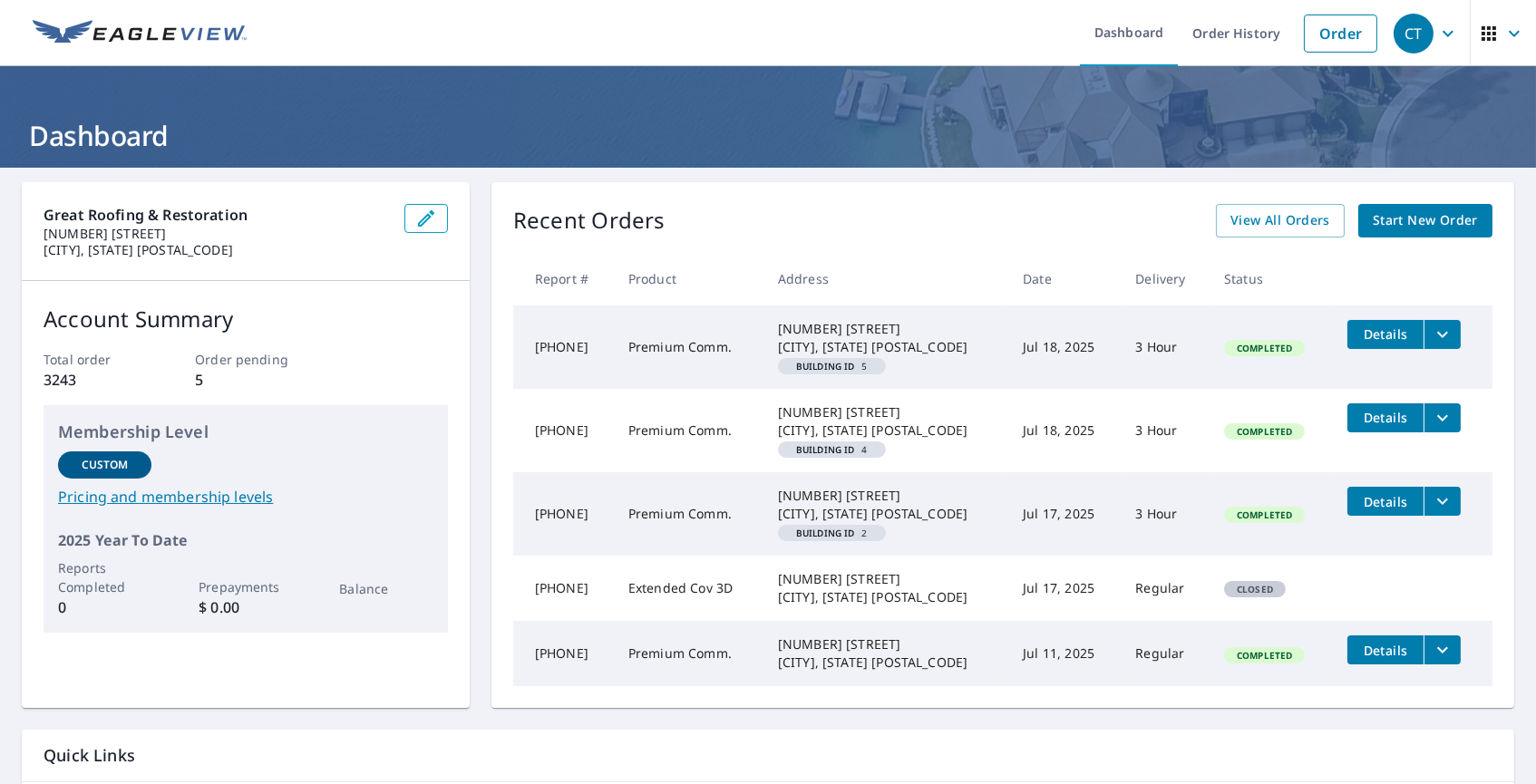 click on "Dashboard Order History Order" at bounding box center (821, 33) 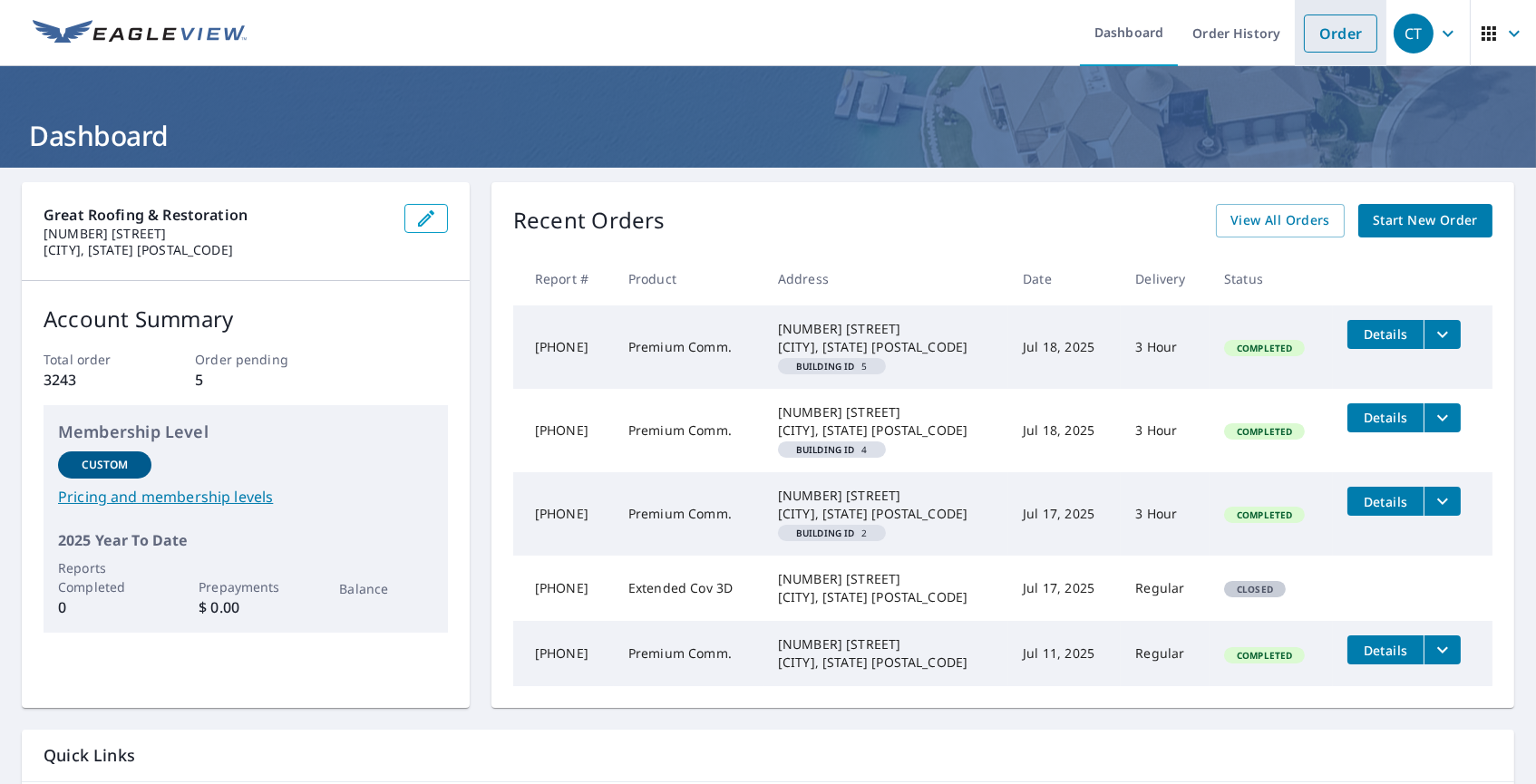 click on "Order" at bounding box center [1340, 34] 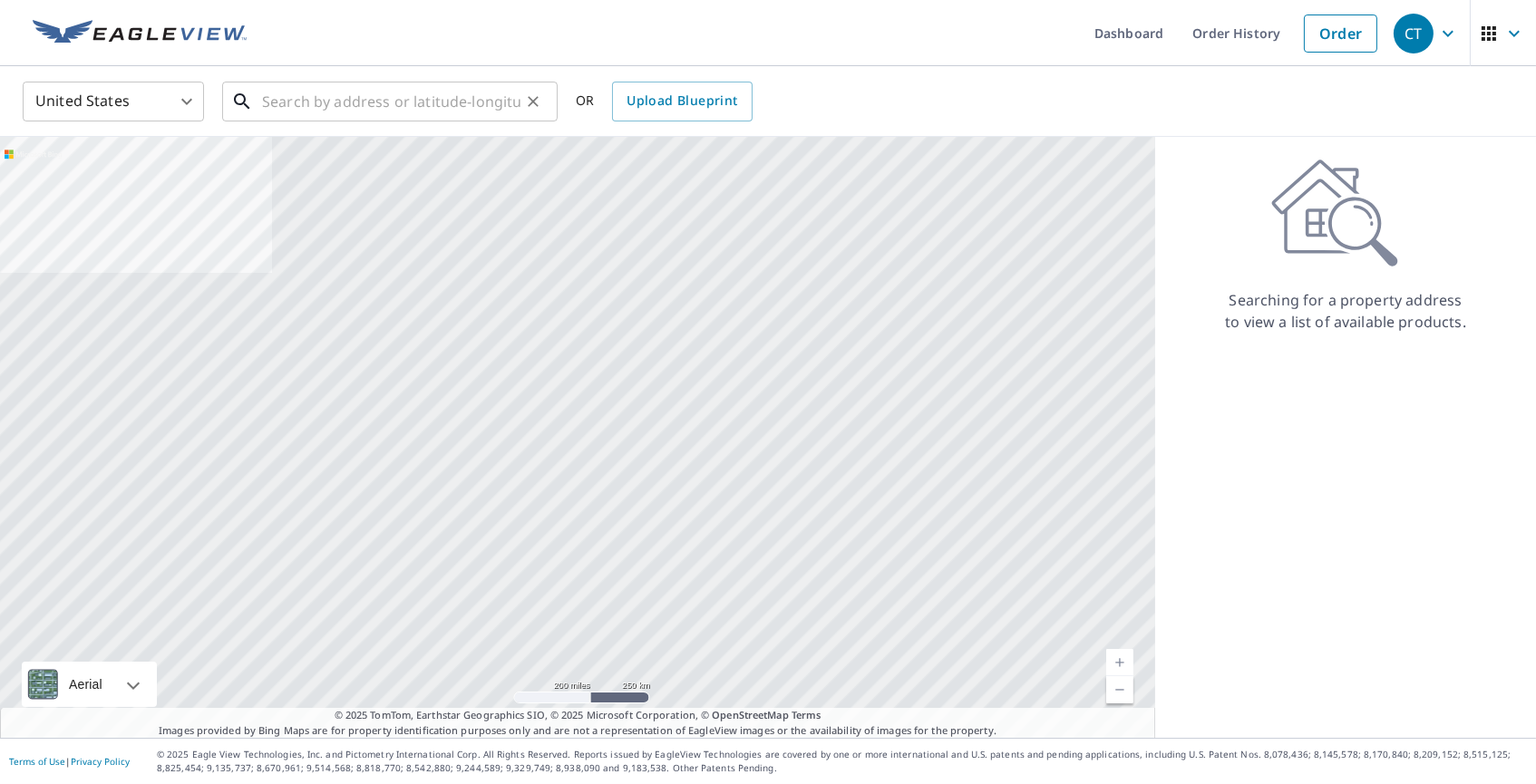 click at bounding box center (391, 102) 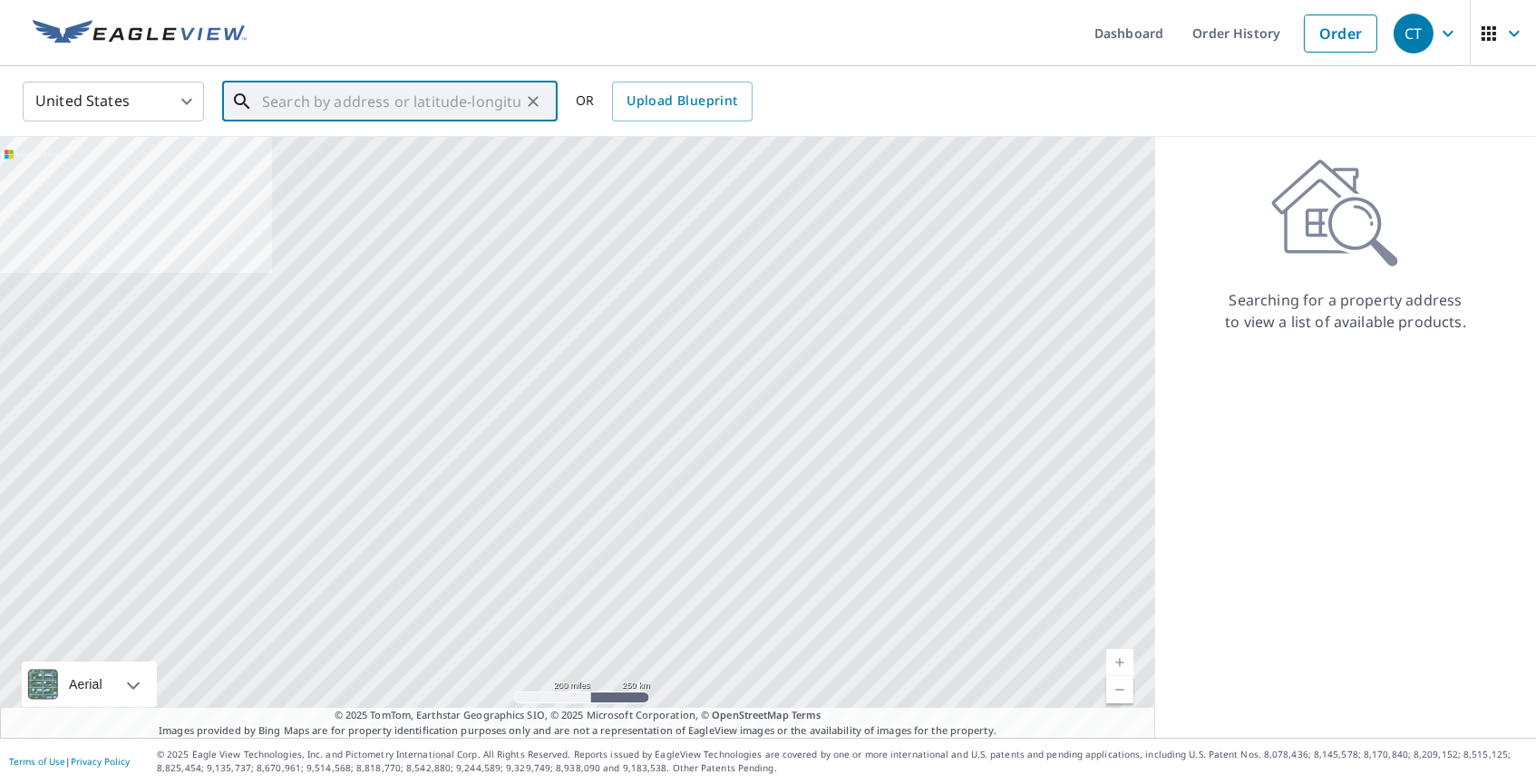 paste on "[NUMBER] [STREET]" 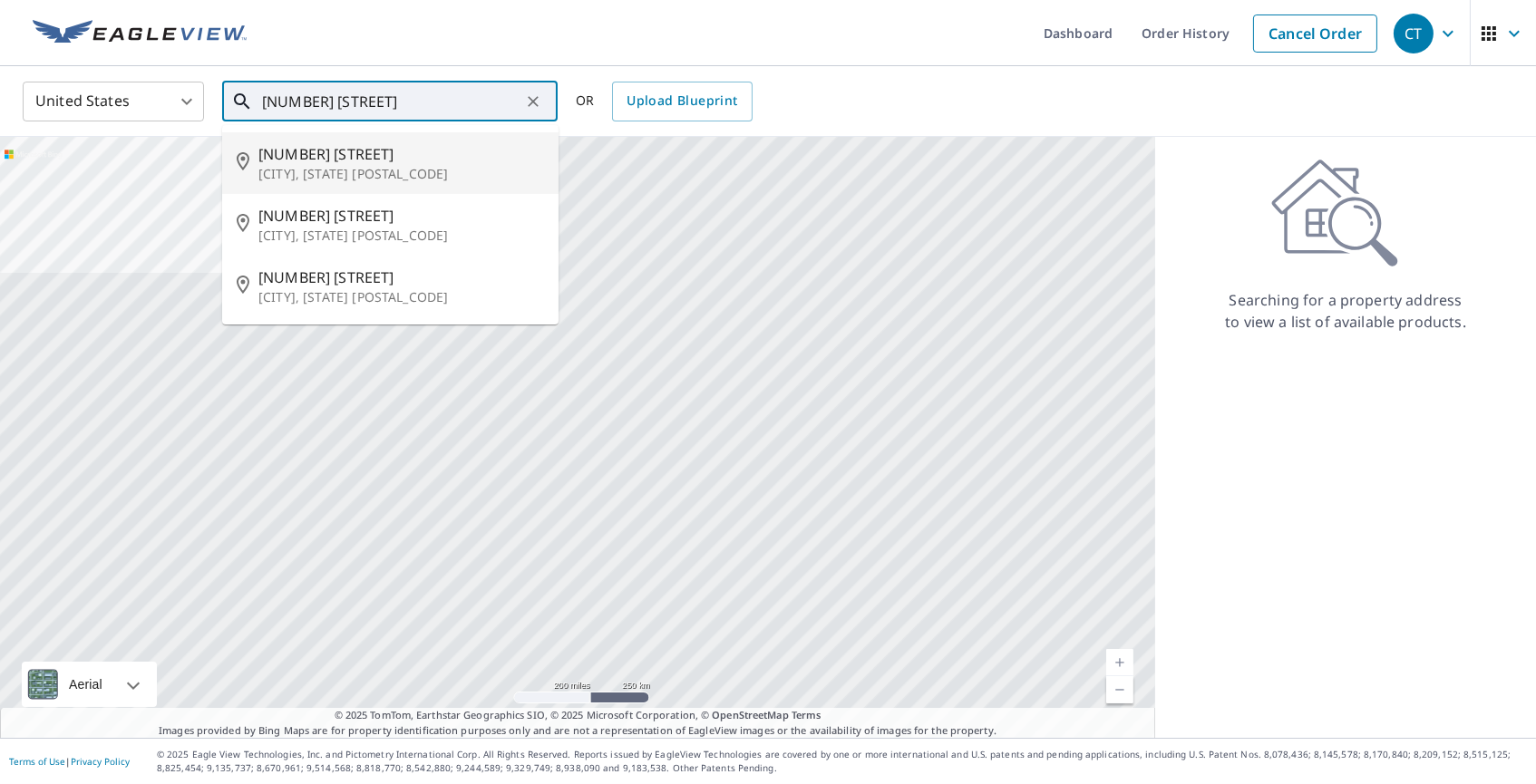 click on "[CITY], [STATE] [POSTAL_CODE]" at bounding box center (401, 174) 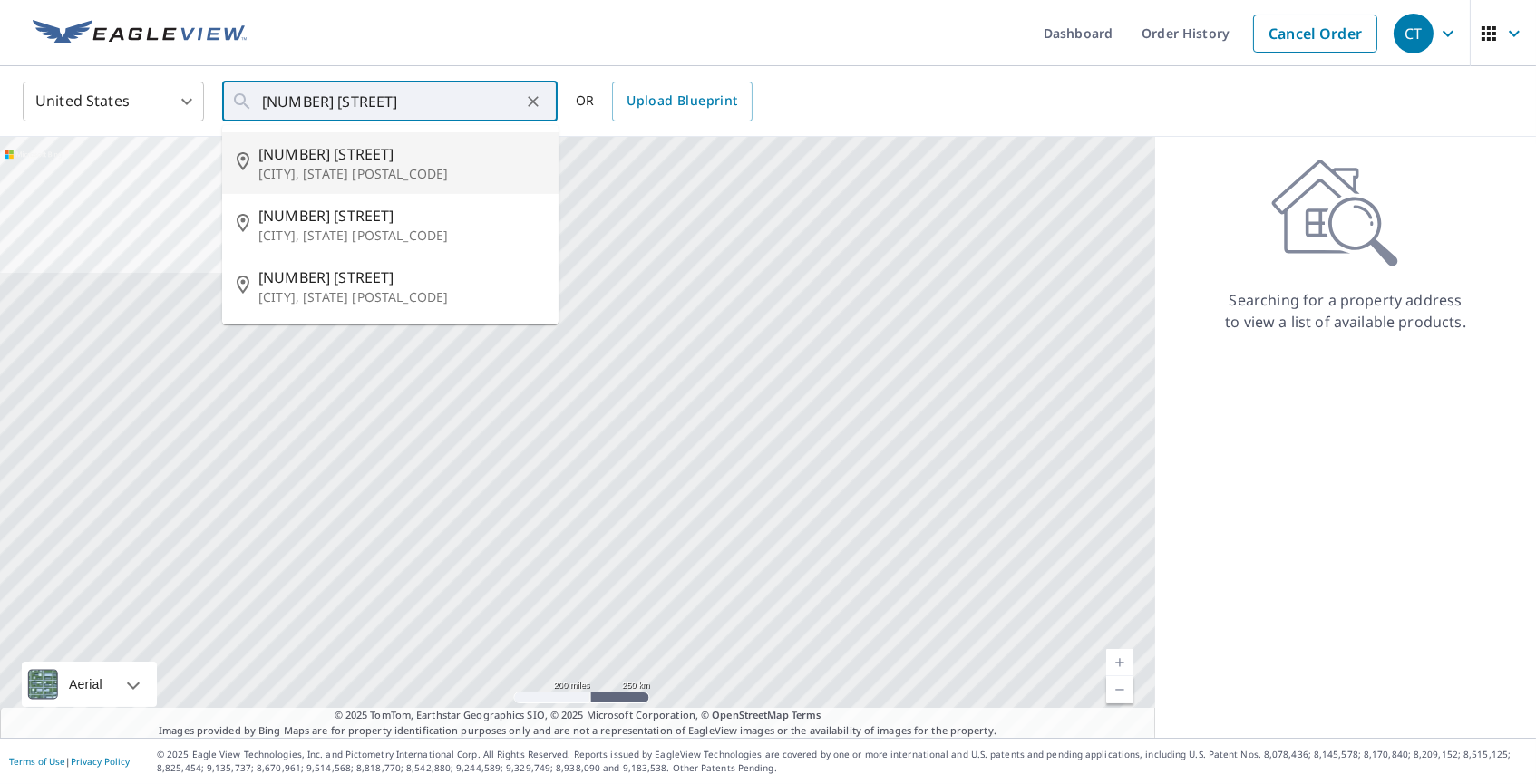 type on "[NUMBER] [STREET] [CITY], [STATE] [POSTAL_CODE]" 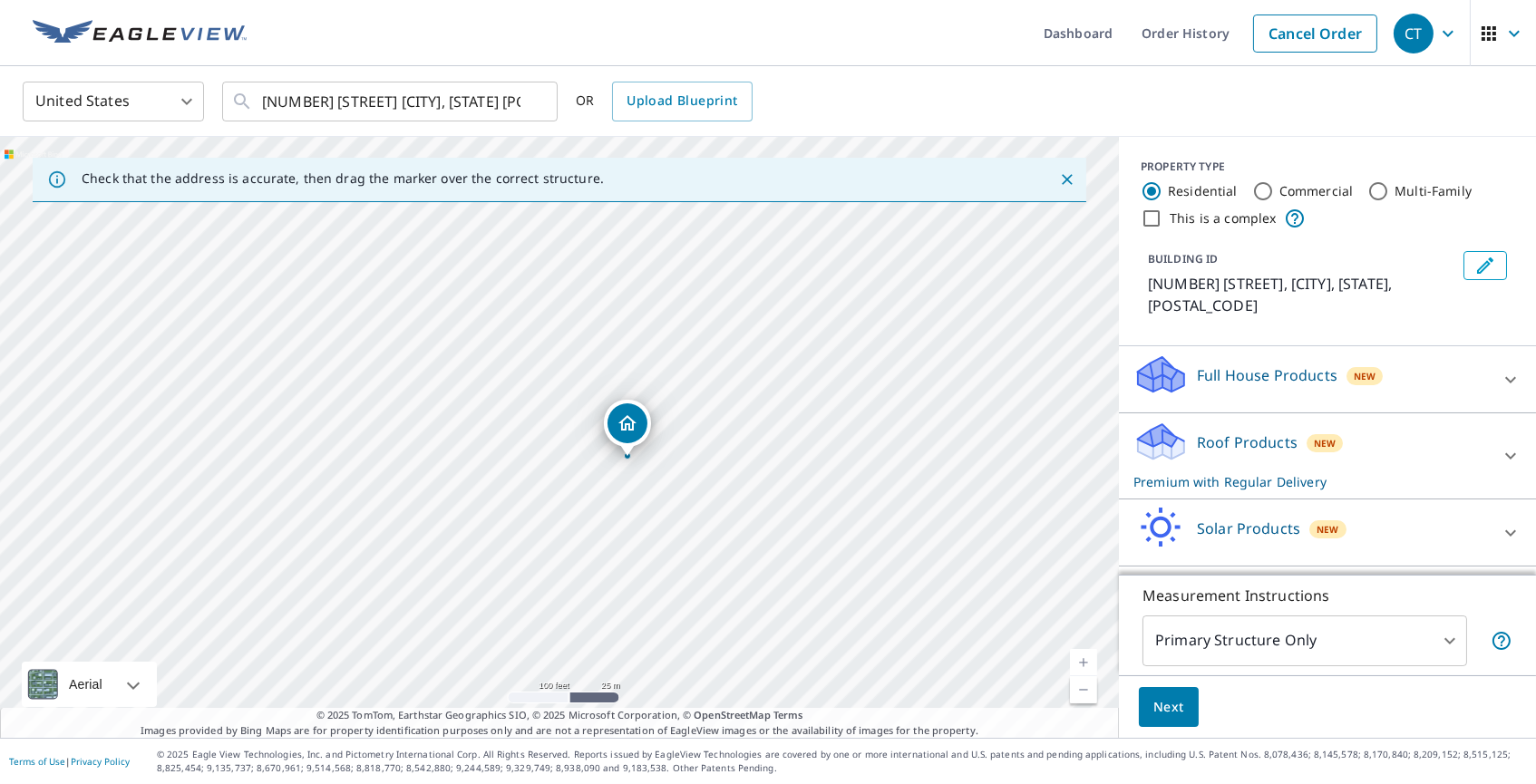 scroll, scrollTop: 0, scrollLeft: 0, axis: both 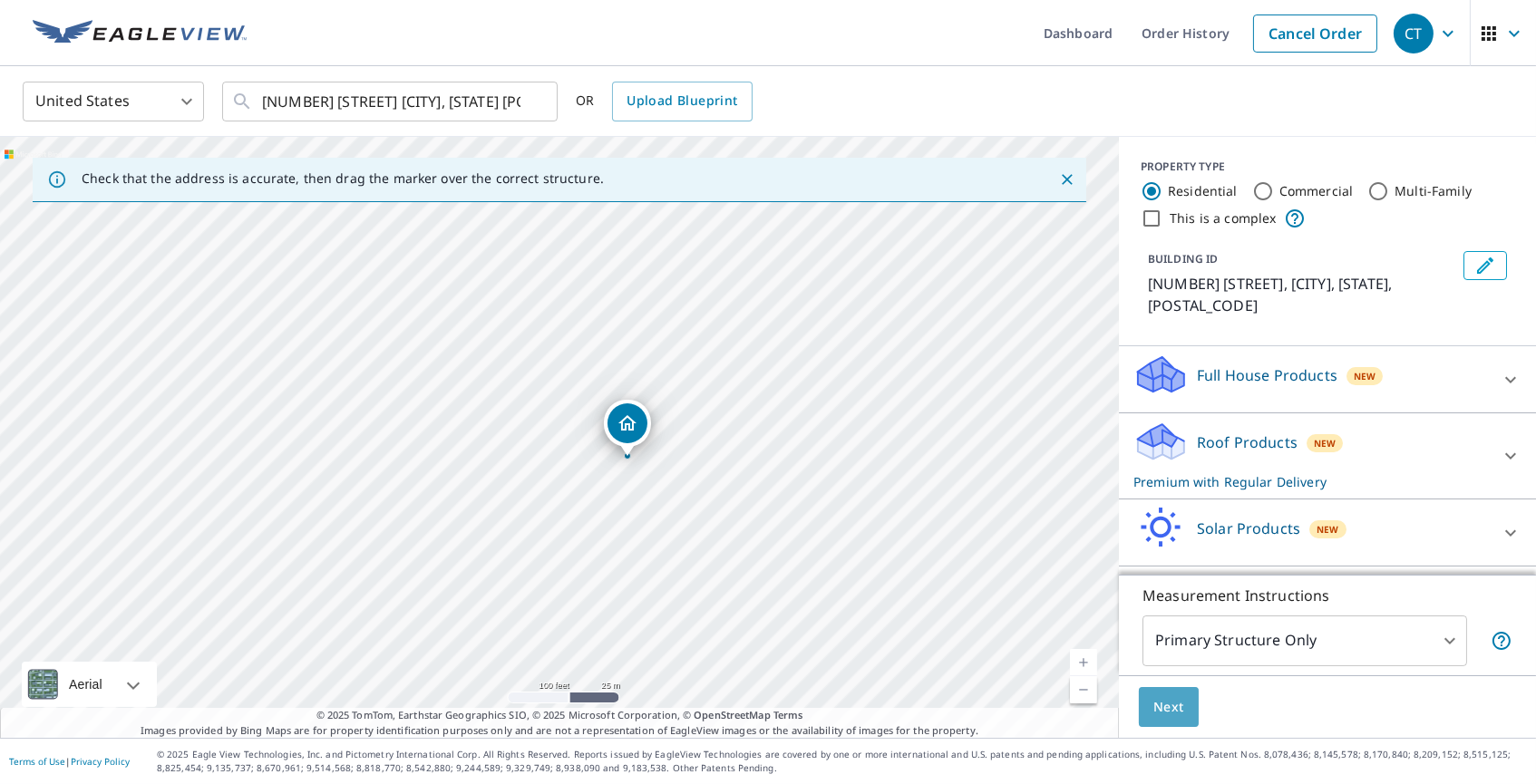 click on "Next" at bounding box center [1169, 707] 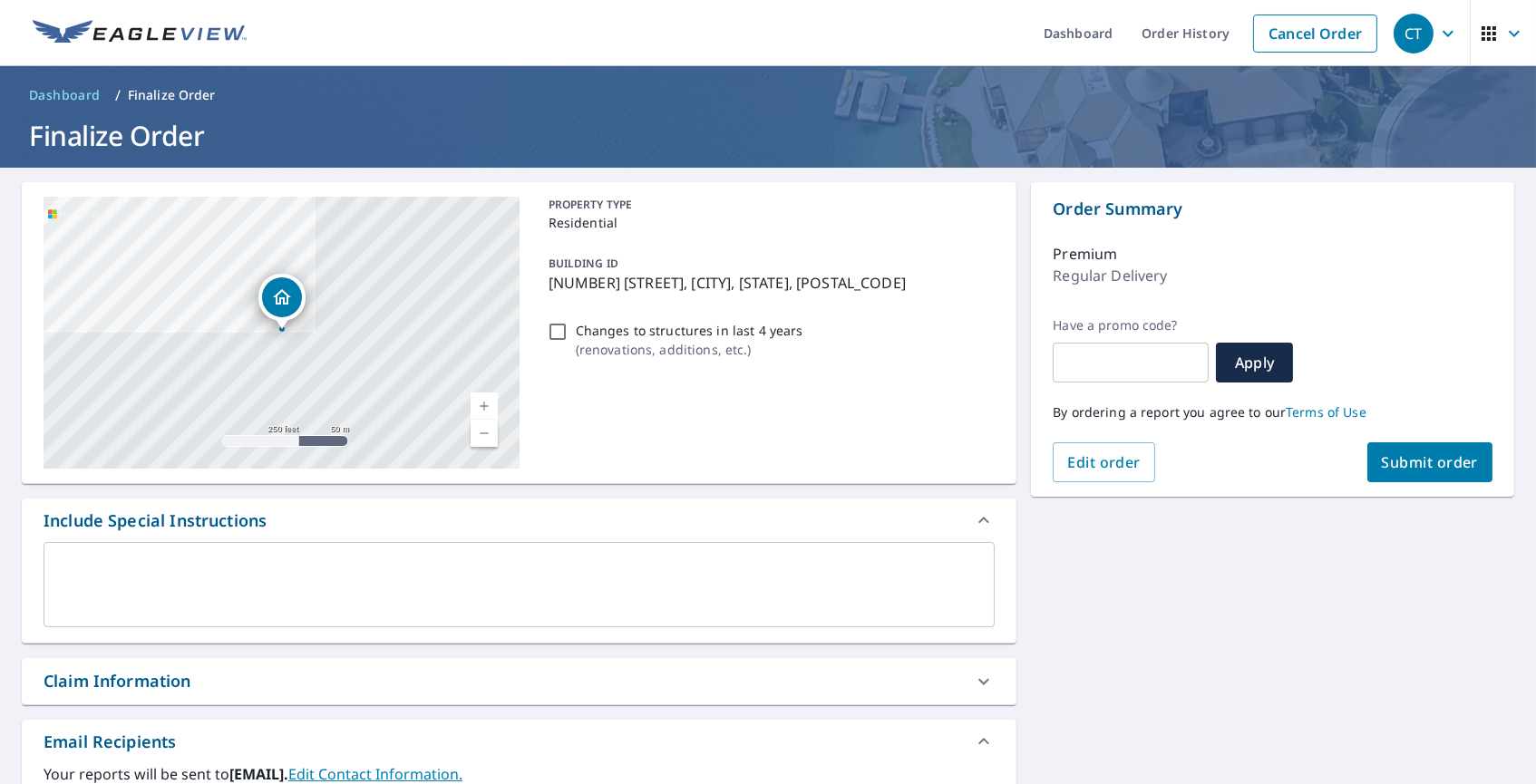 click at bounding box center [519, 585] 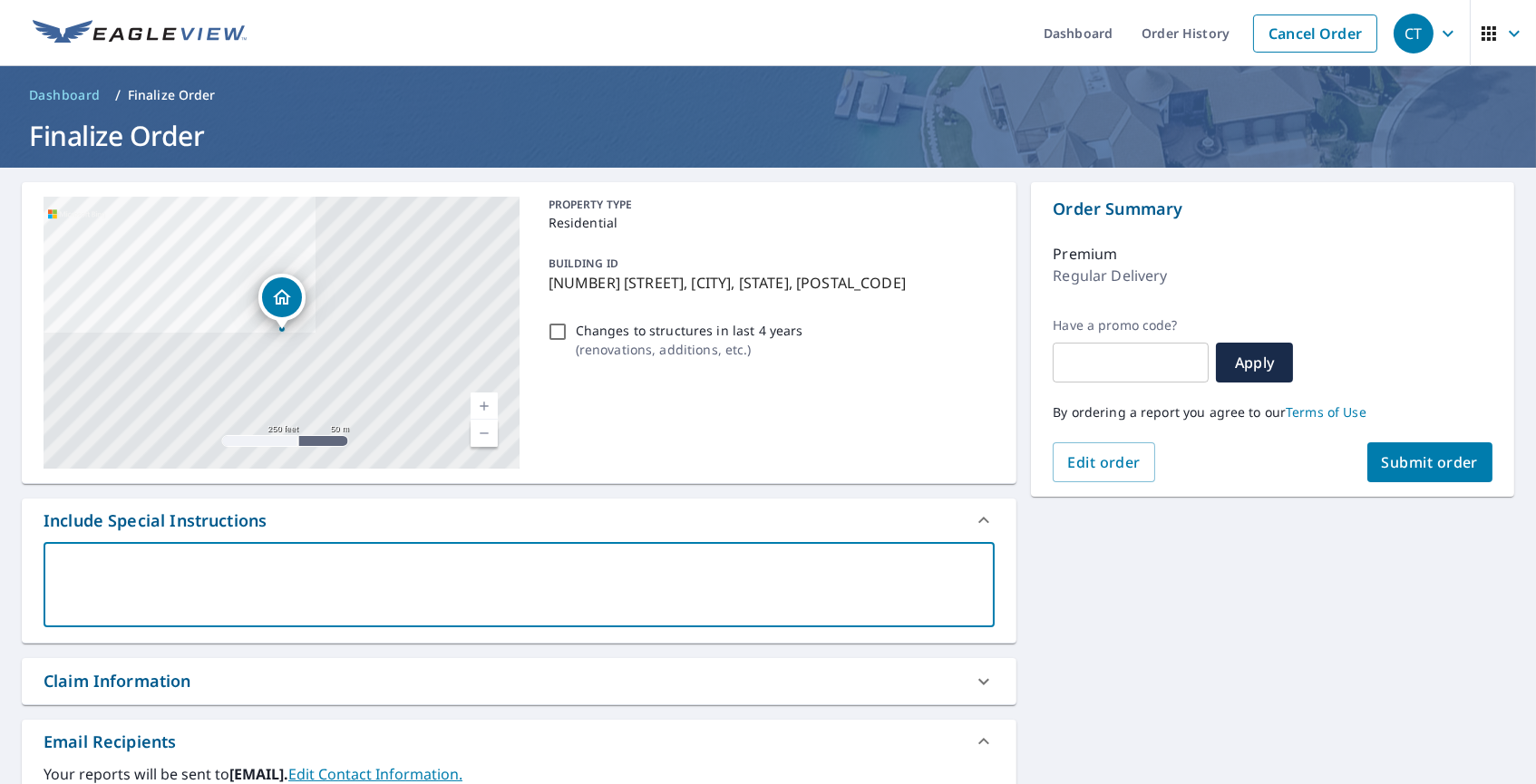 type on "P" 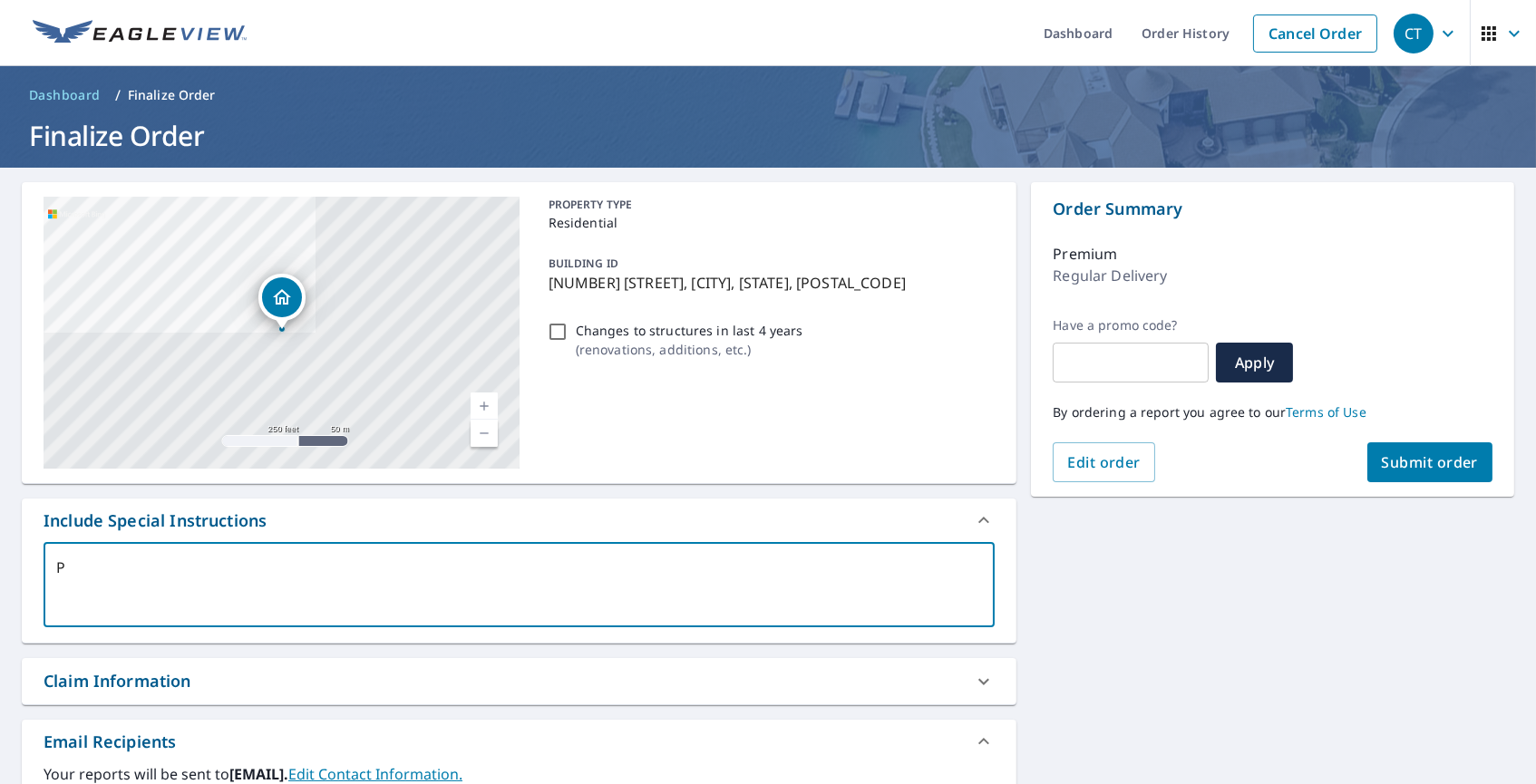 type on "Pl" 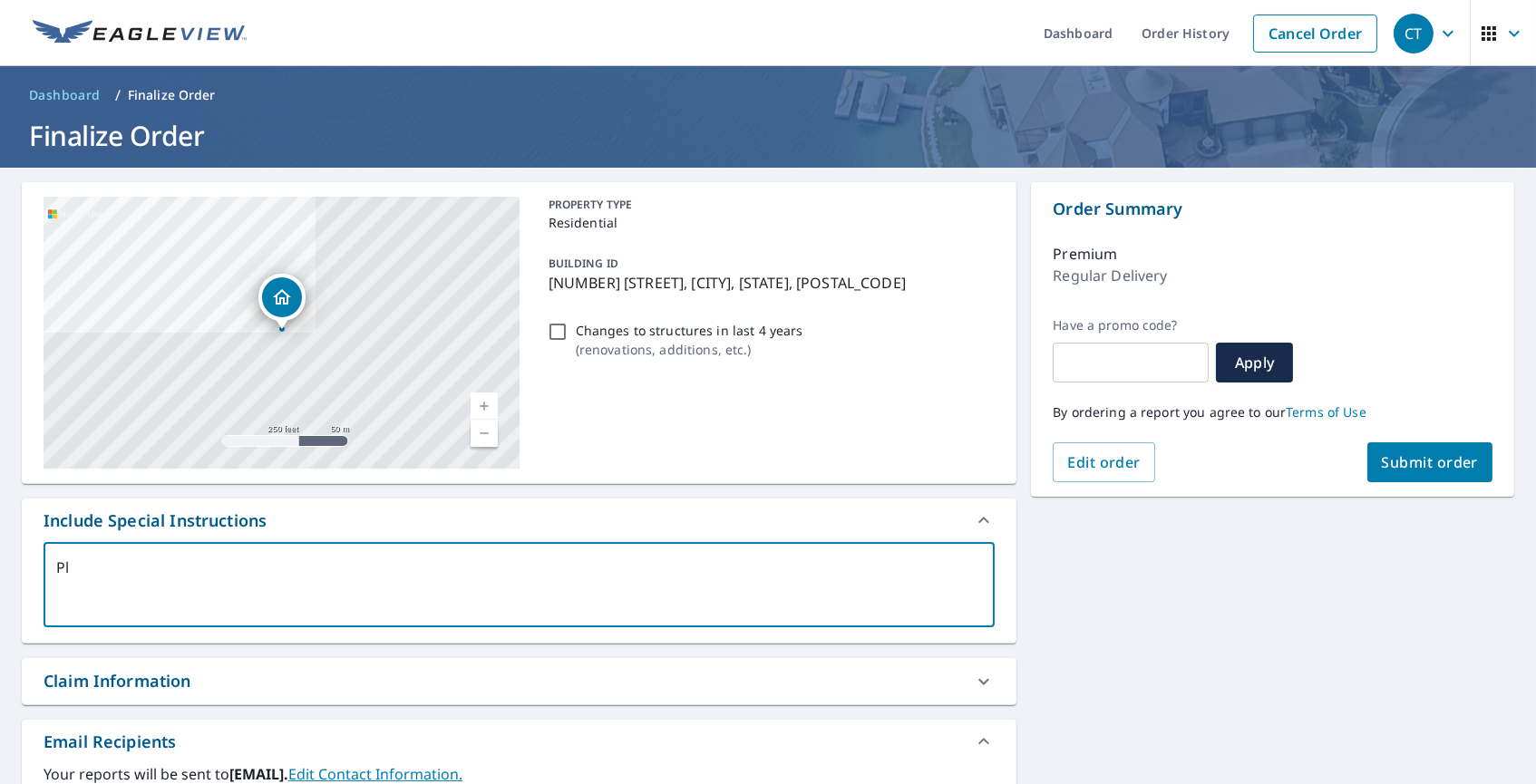 type on "Ple" 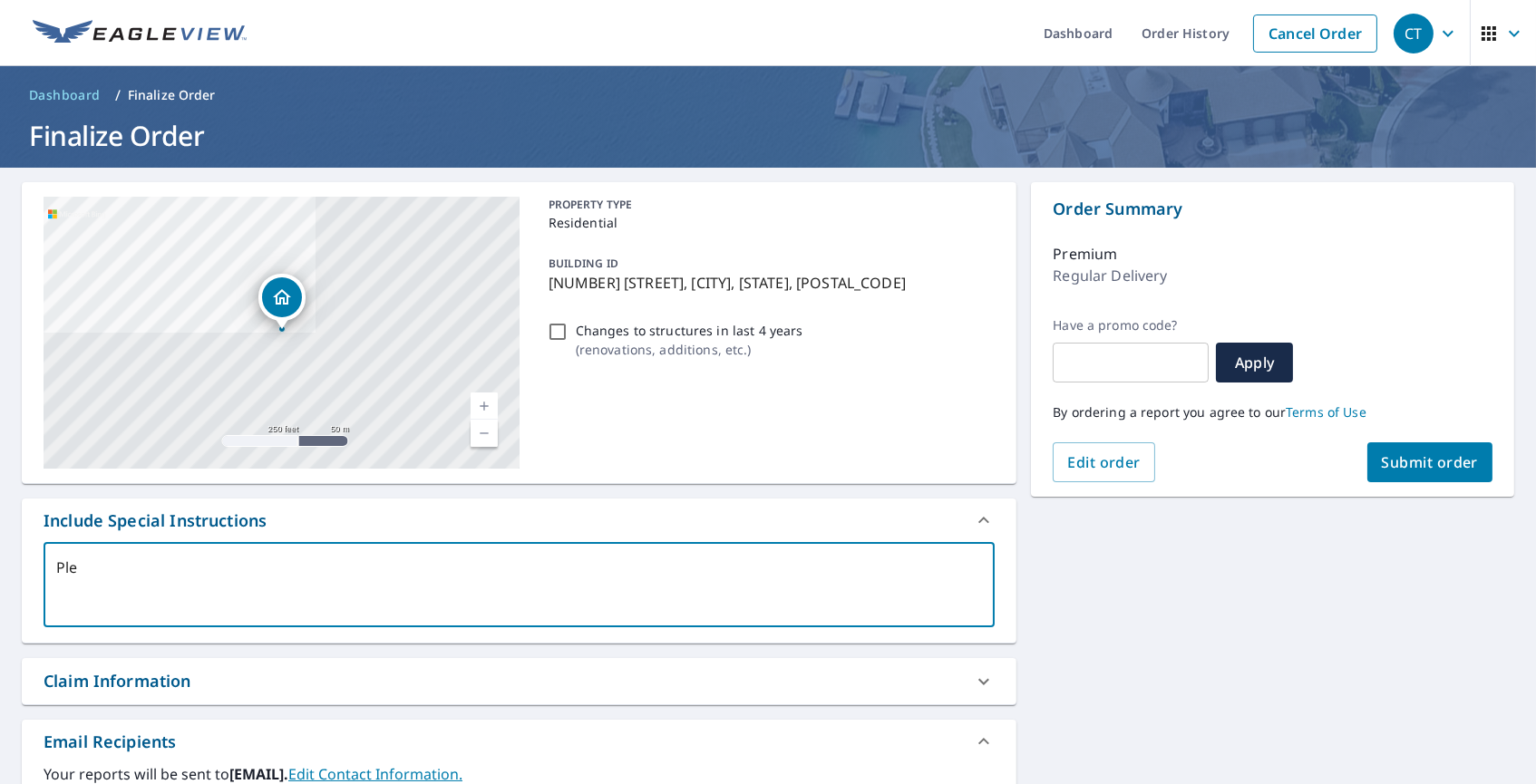 type on "Plea" 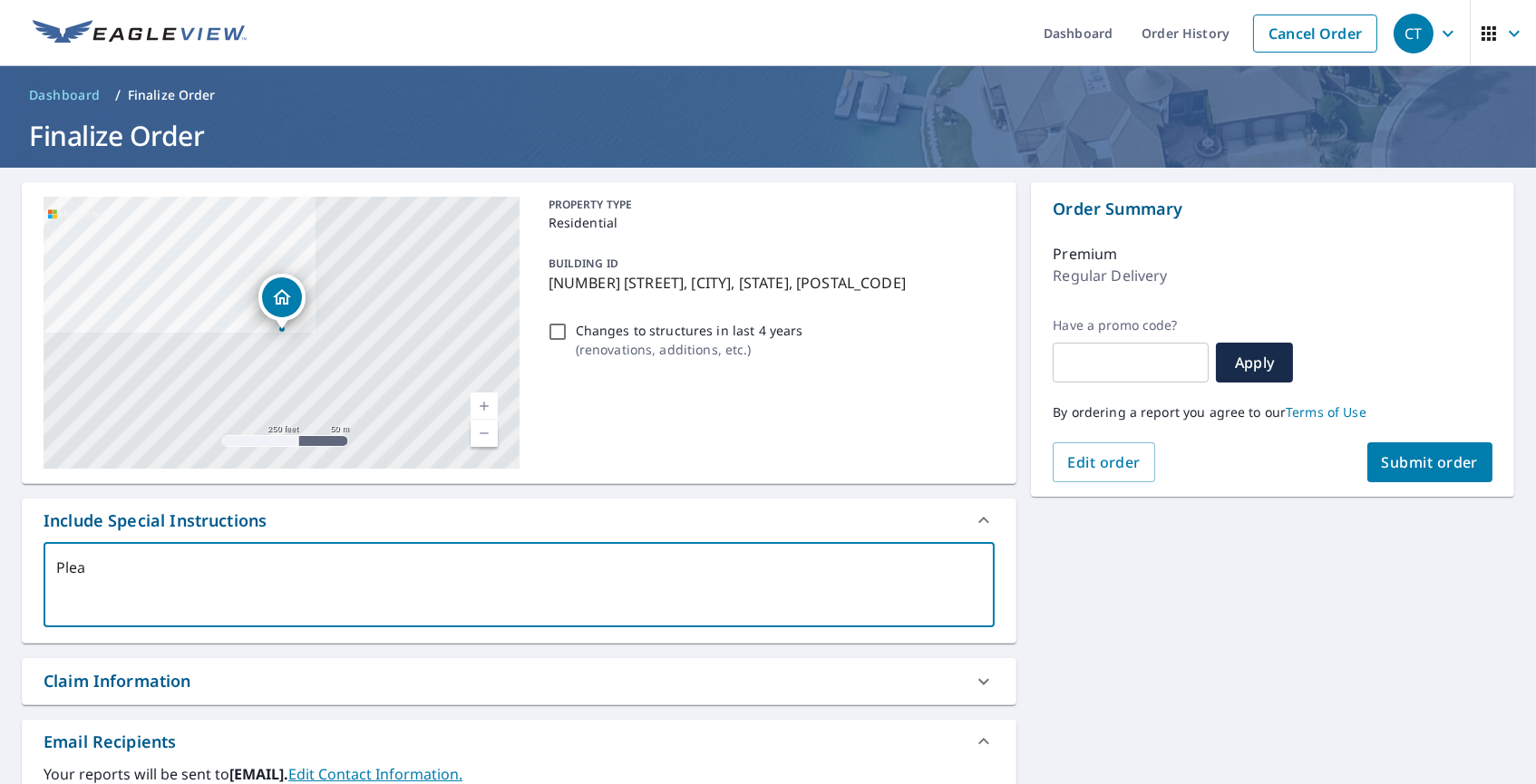 type on "Pleas" 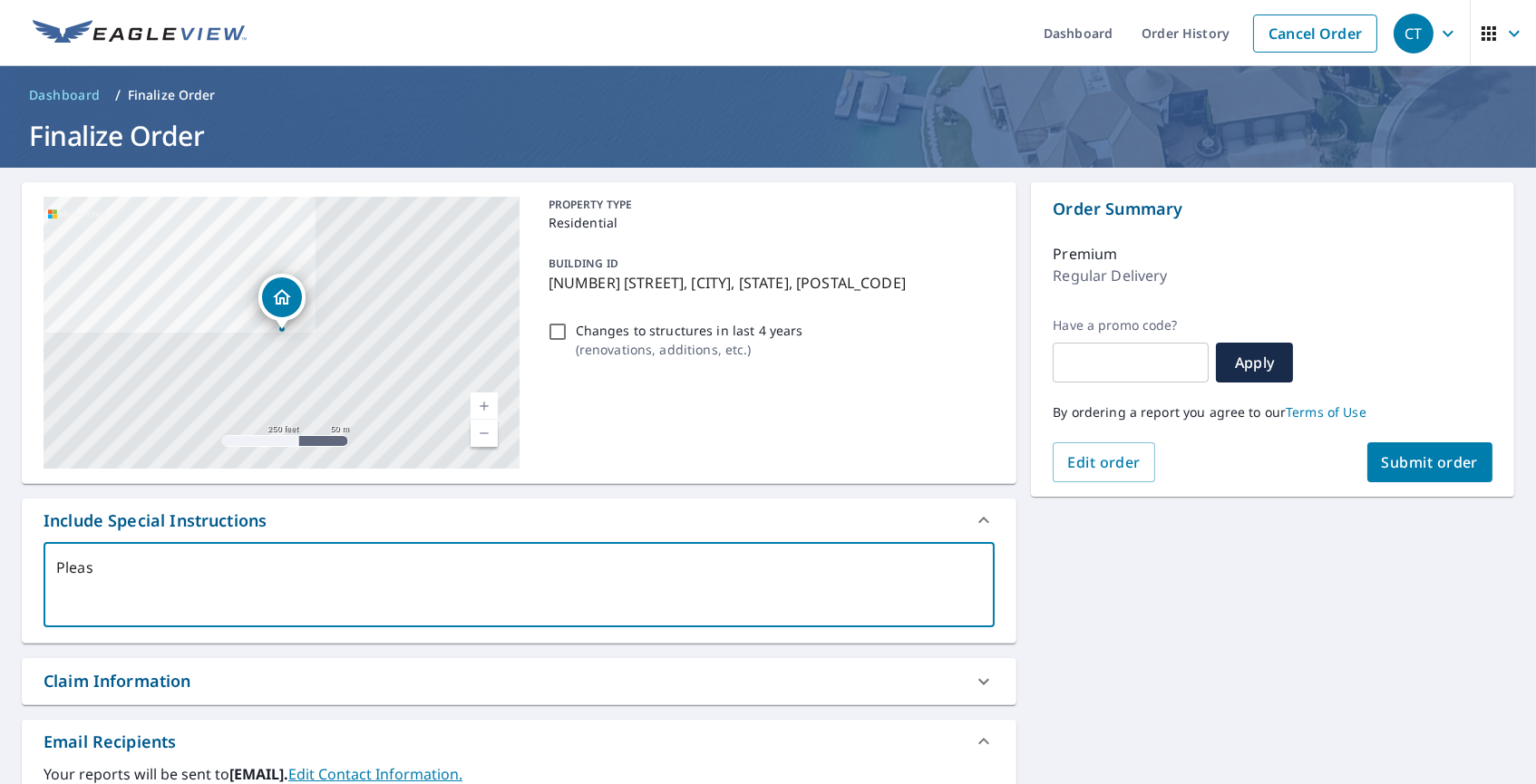 type on "Please" 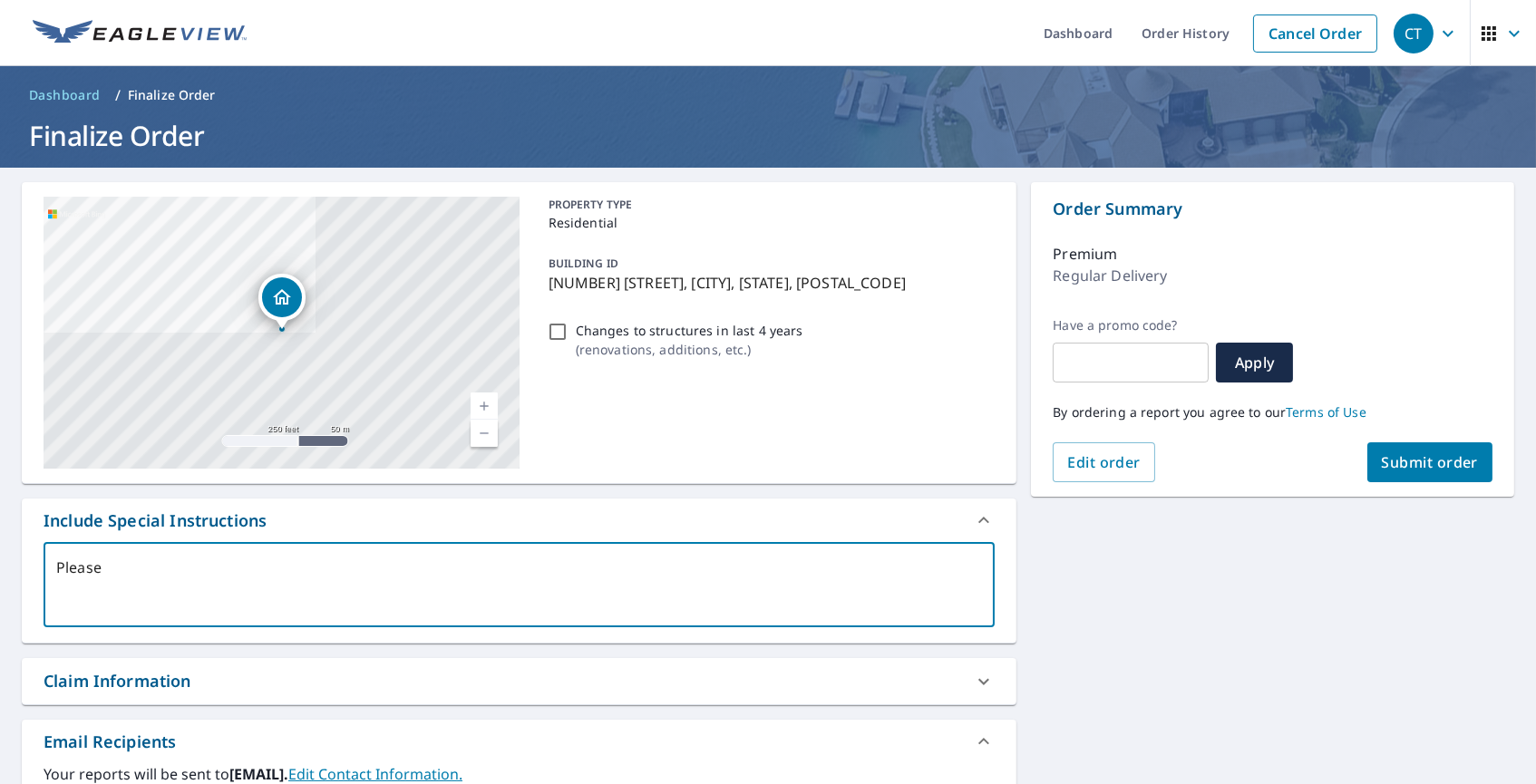 type on "Please" 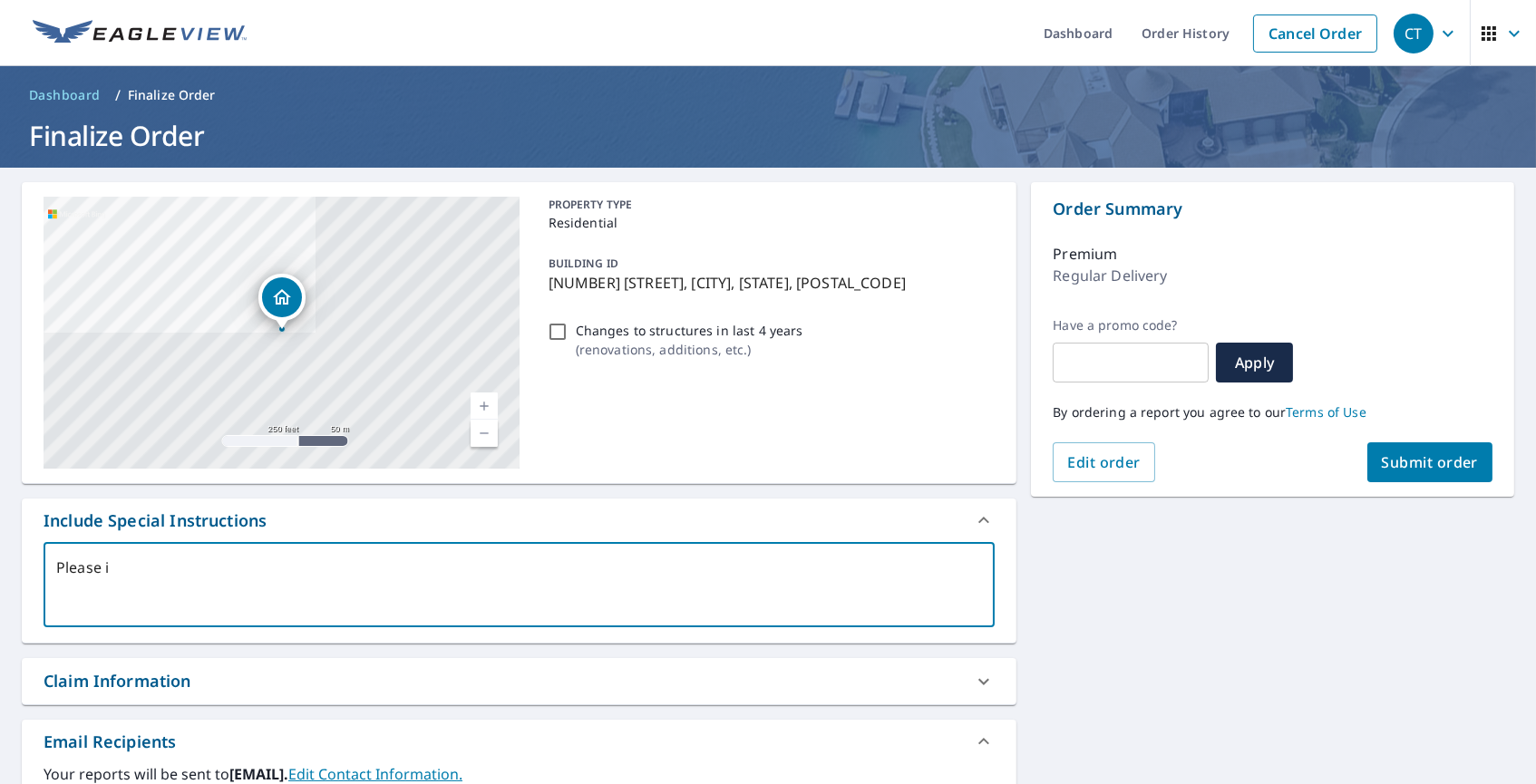 type on "Please in" 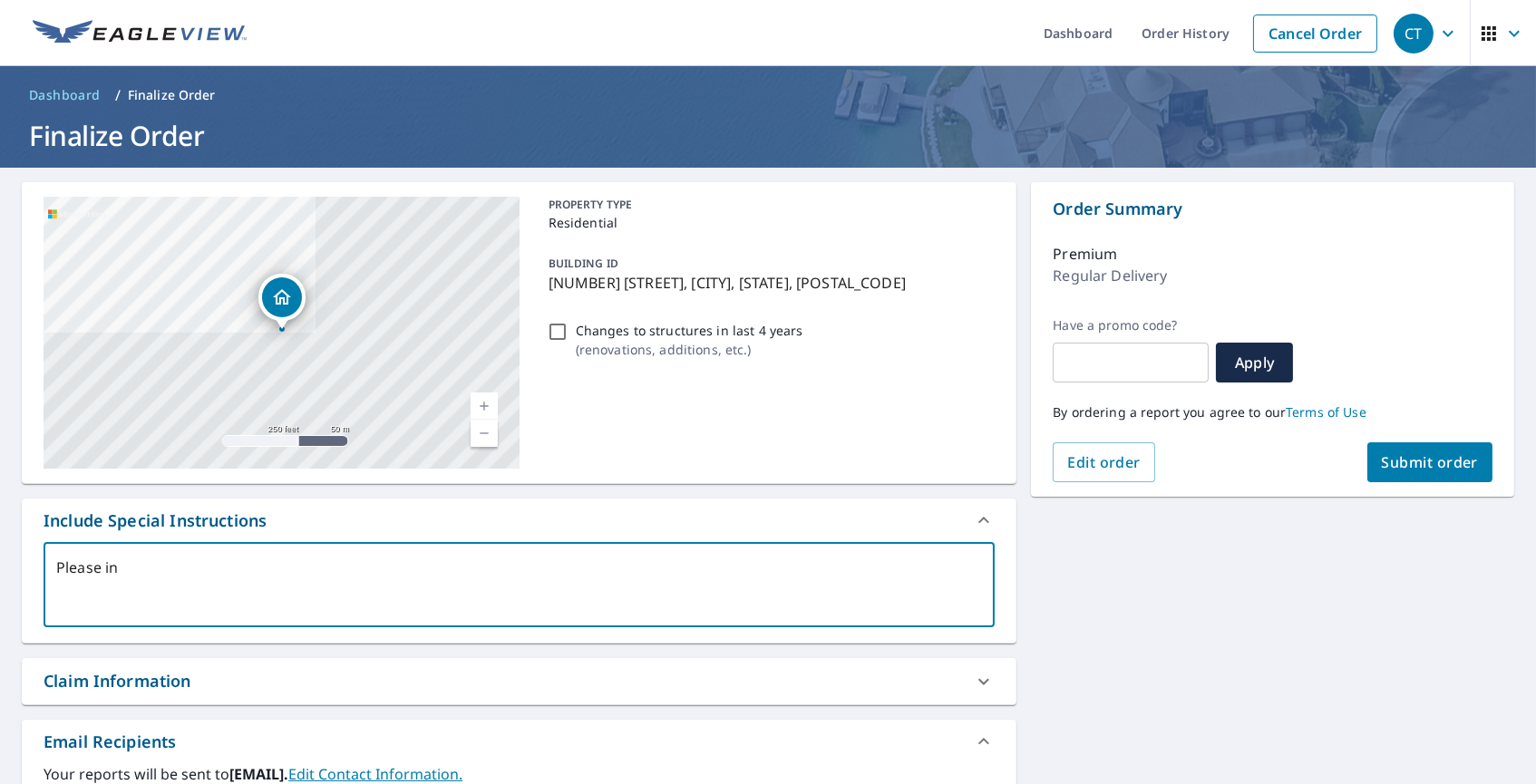 type on "Please inc" 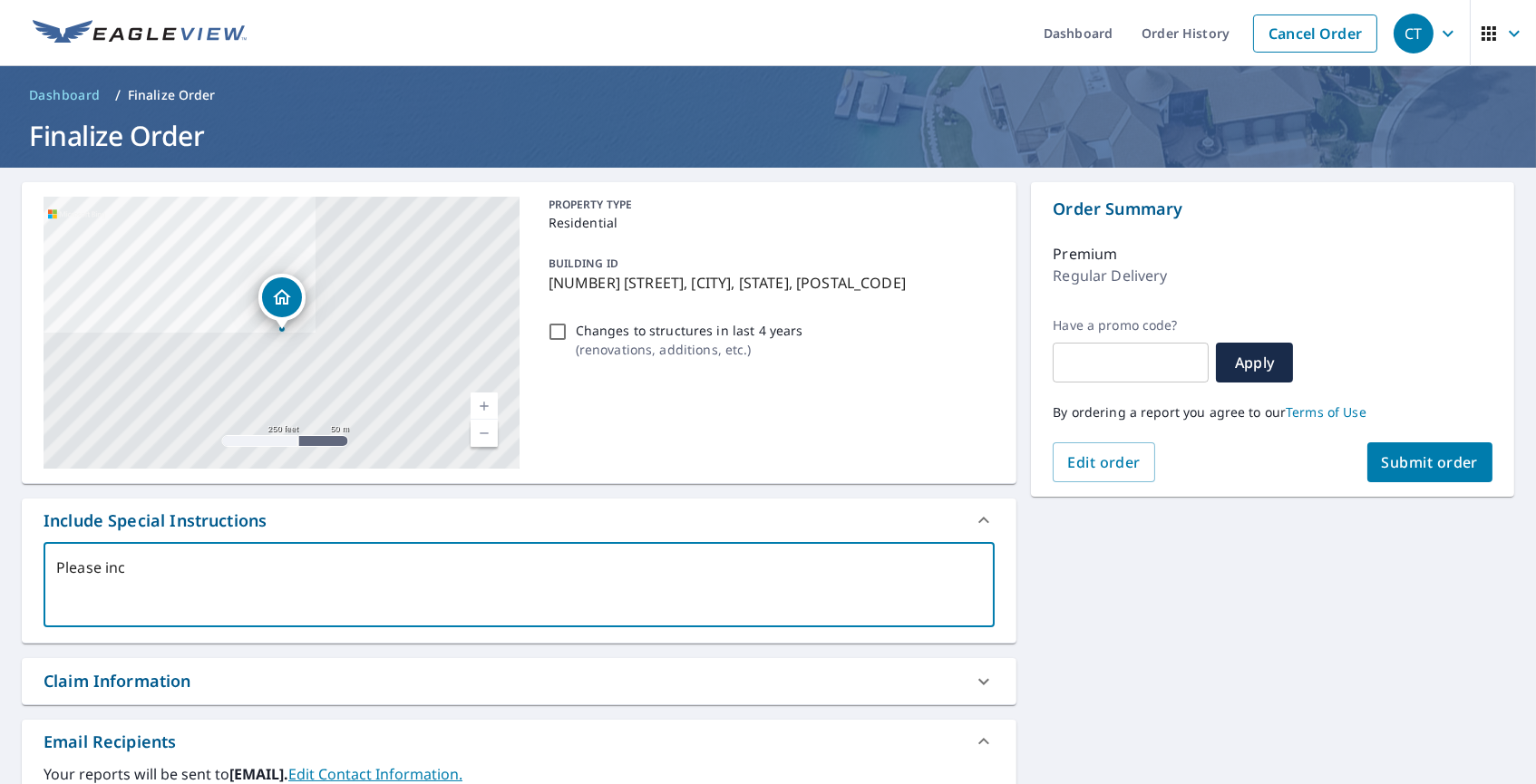type on "Please incl" 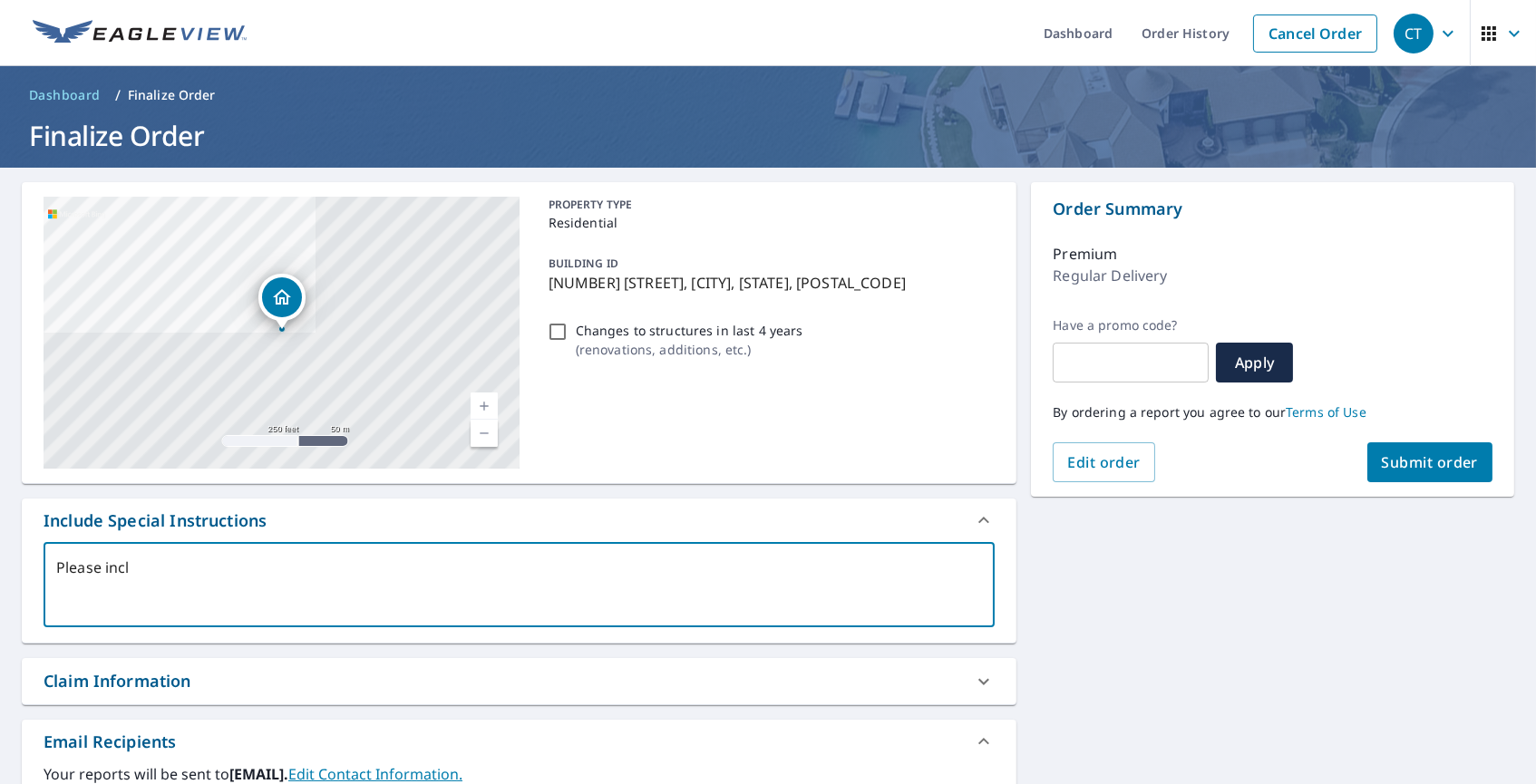type on "Please inclu" 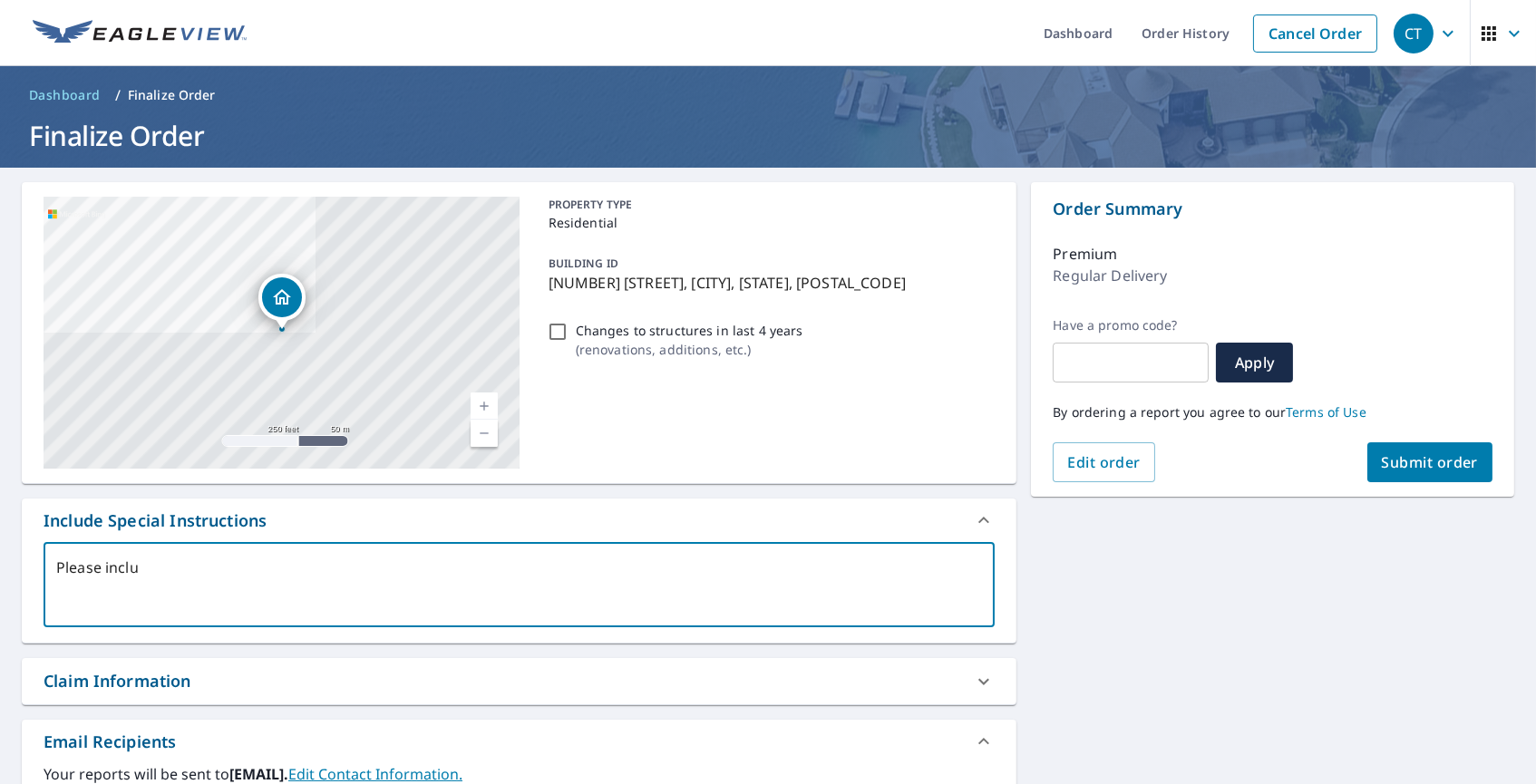 type on "Please includ" 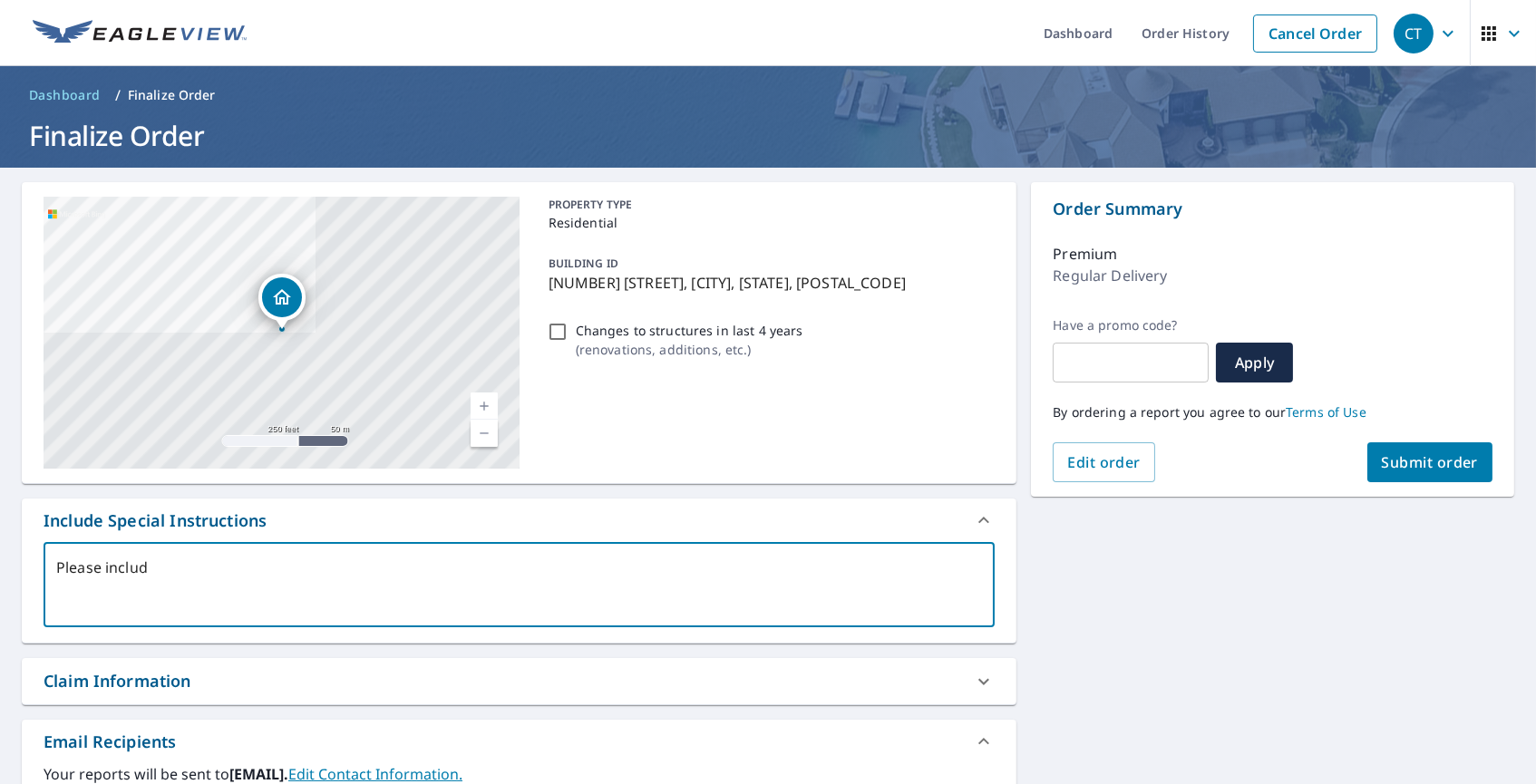 type on "Please include" 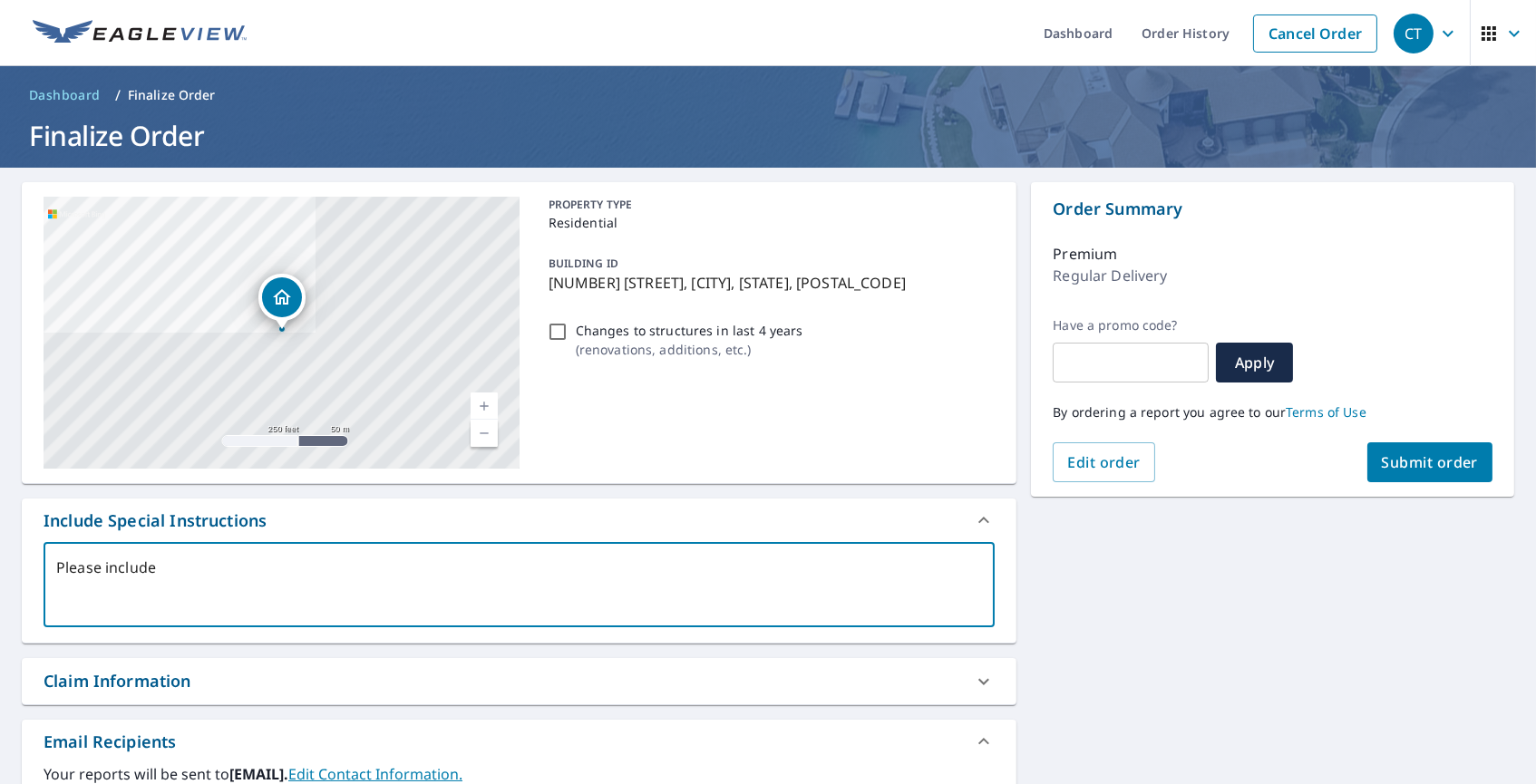type on "Please include" 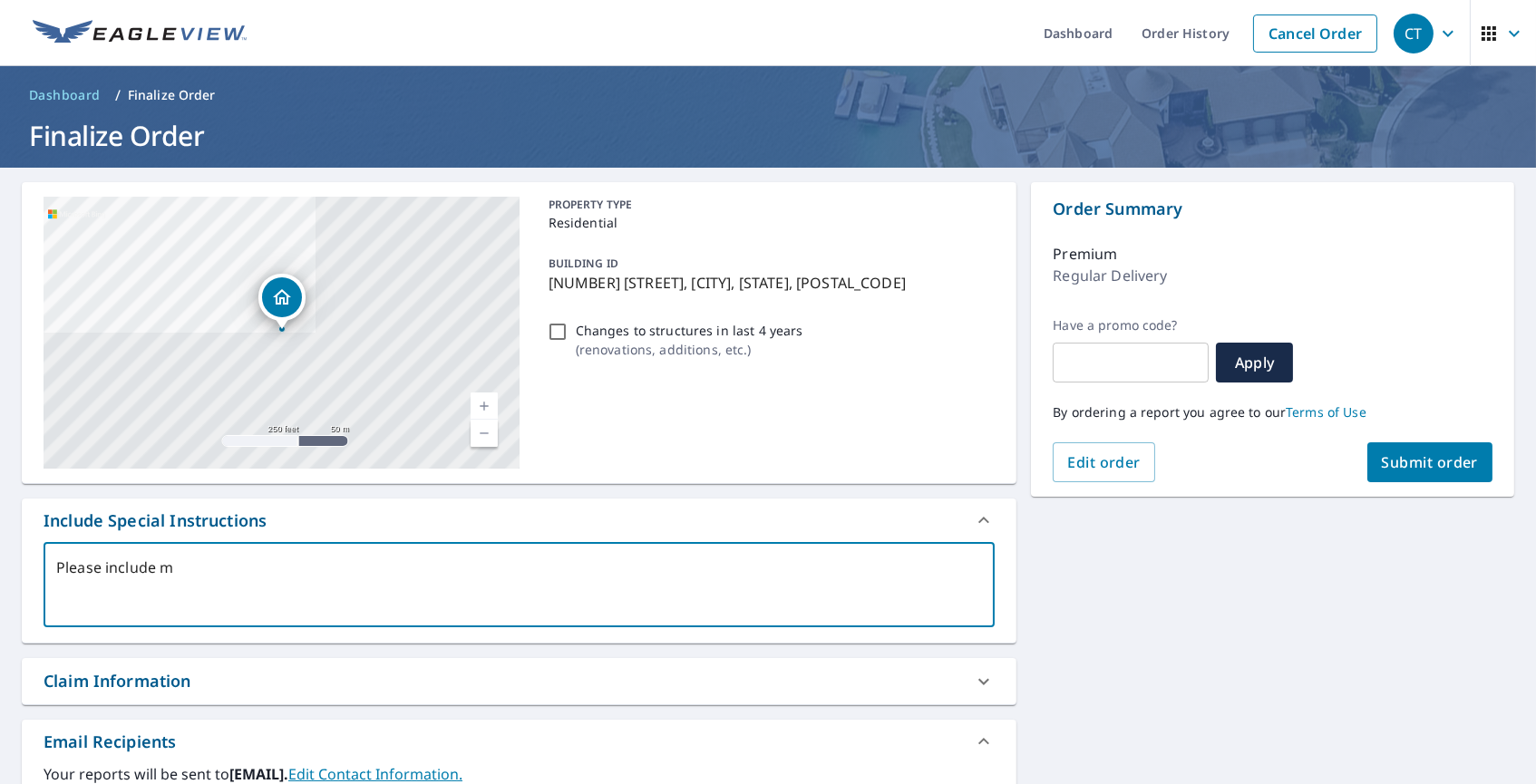 type on "Please include ma" 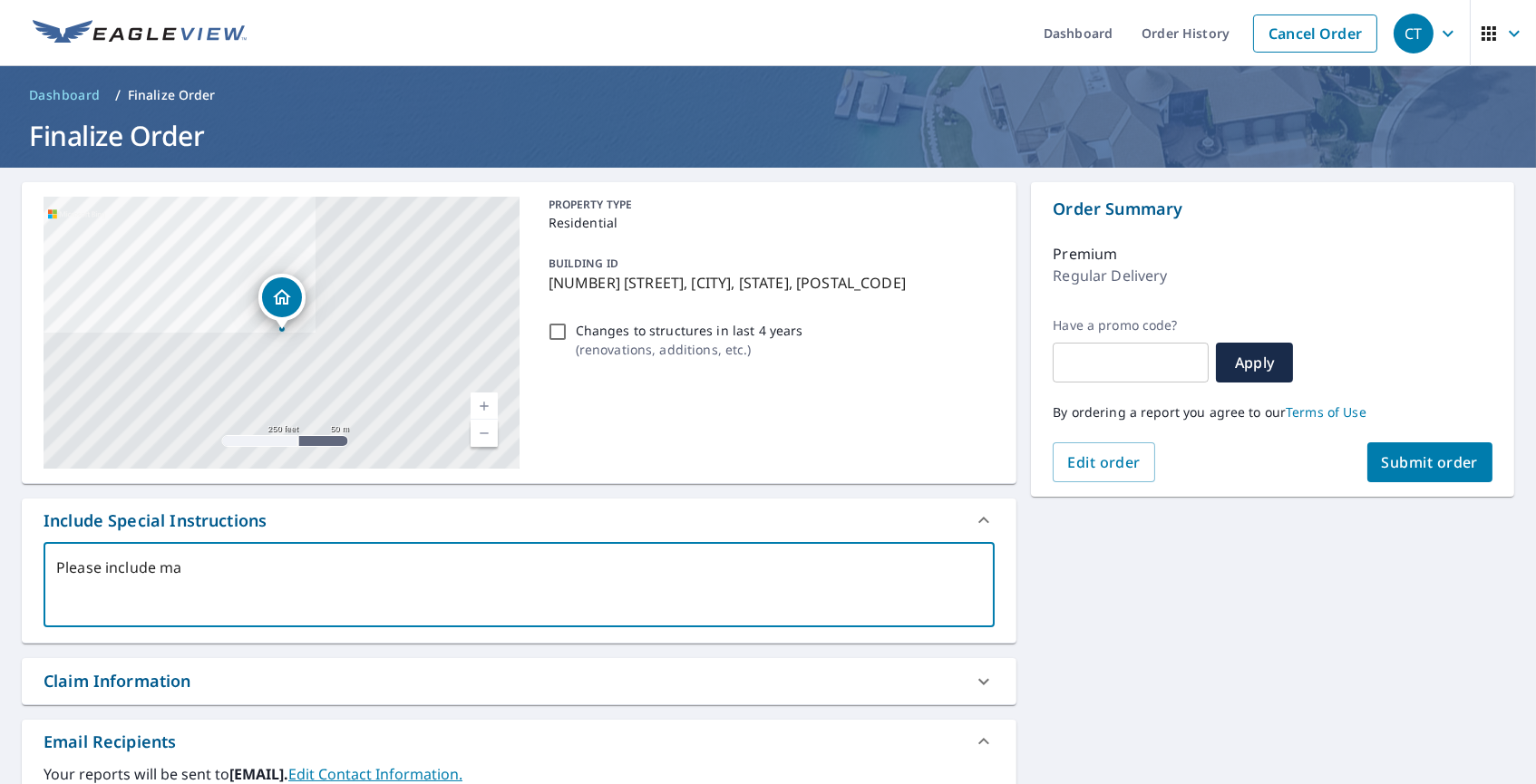 type on "Please include [WORD]" 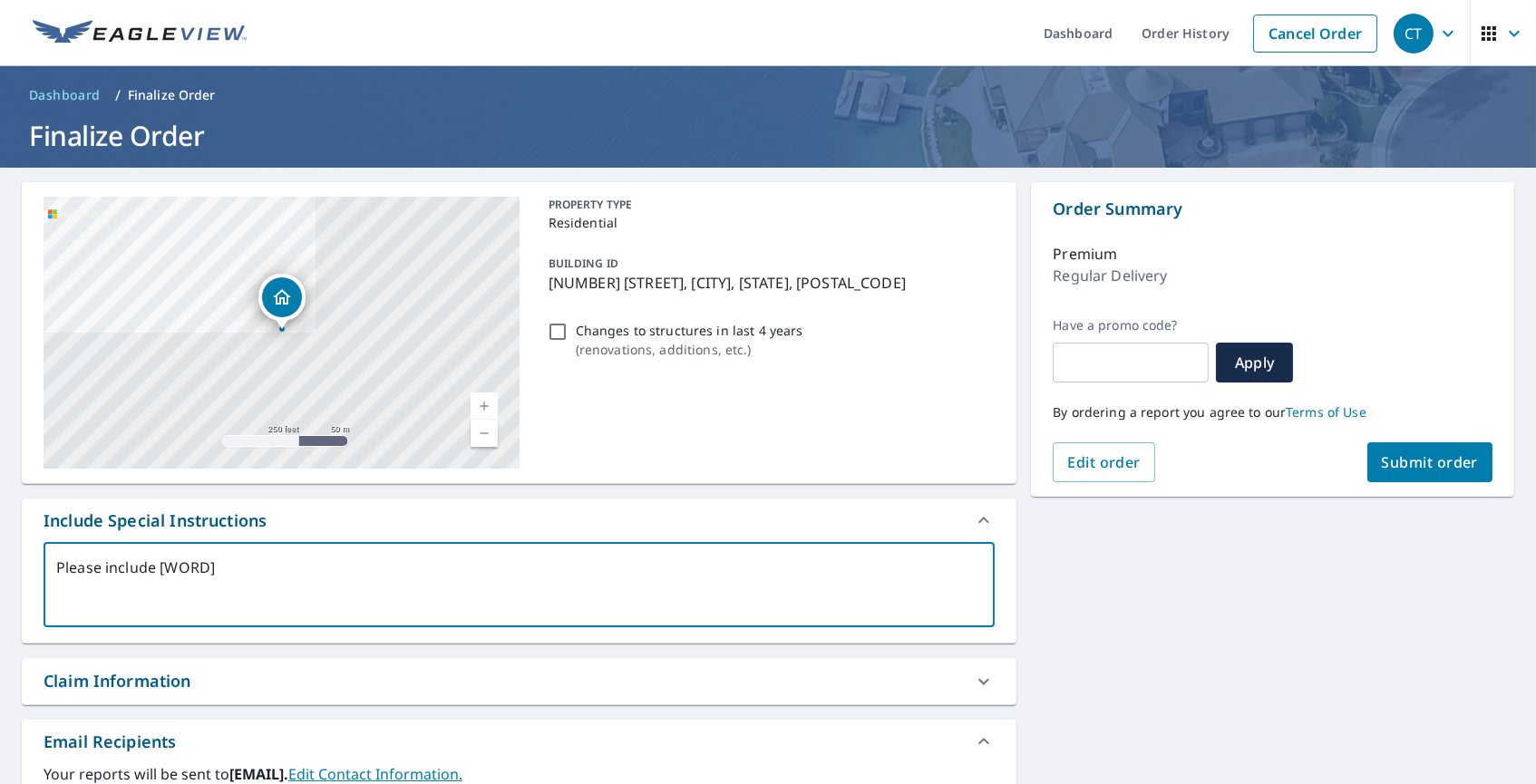 type on "Please include [WORD]" 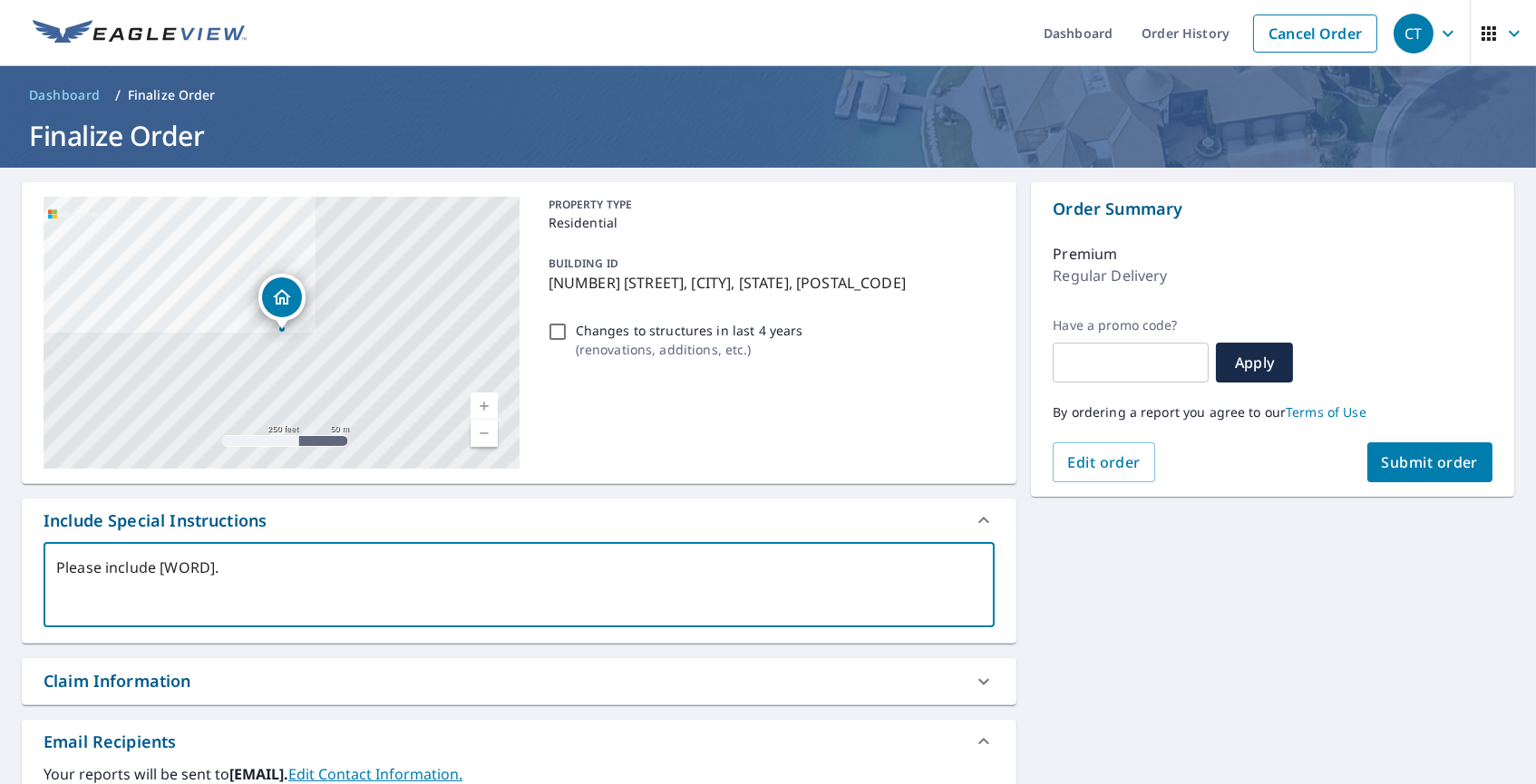 type on "Please include [WORD]." 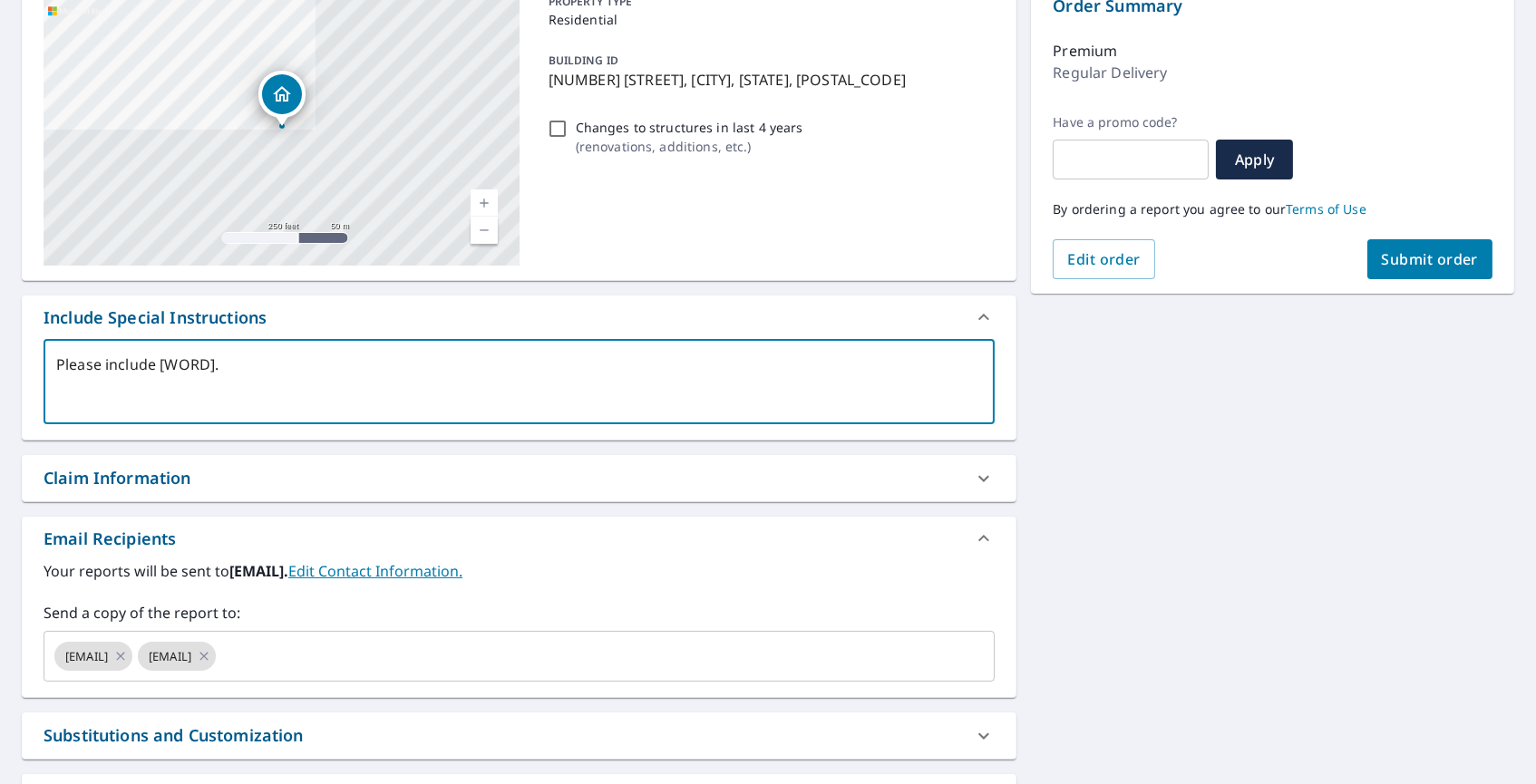 scroll, scrollTop: 204, scrollLeft: 0, axis: vertical 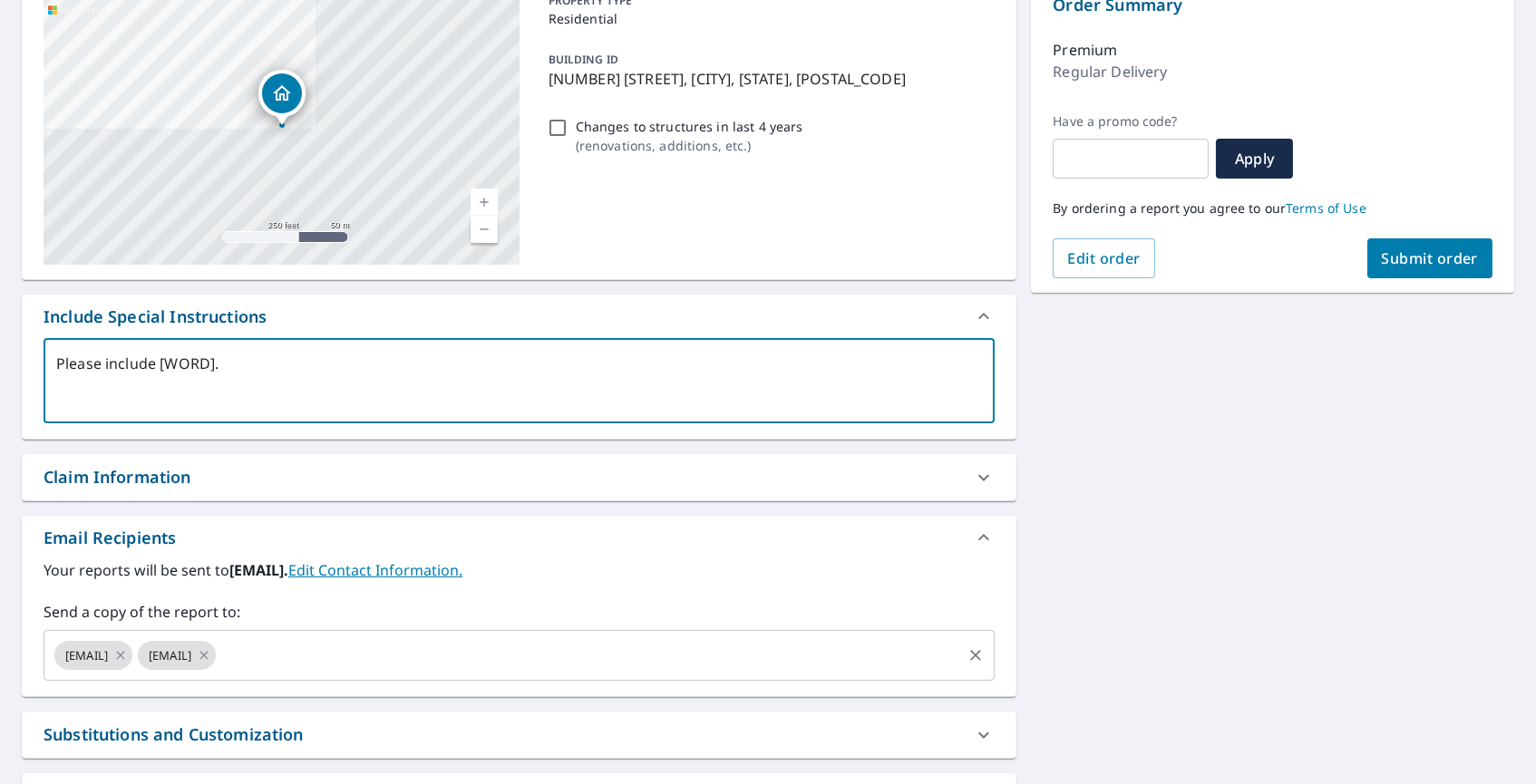 type on "Please include [WORD]." 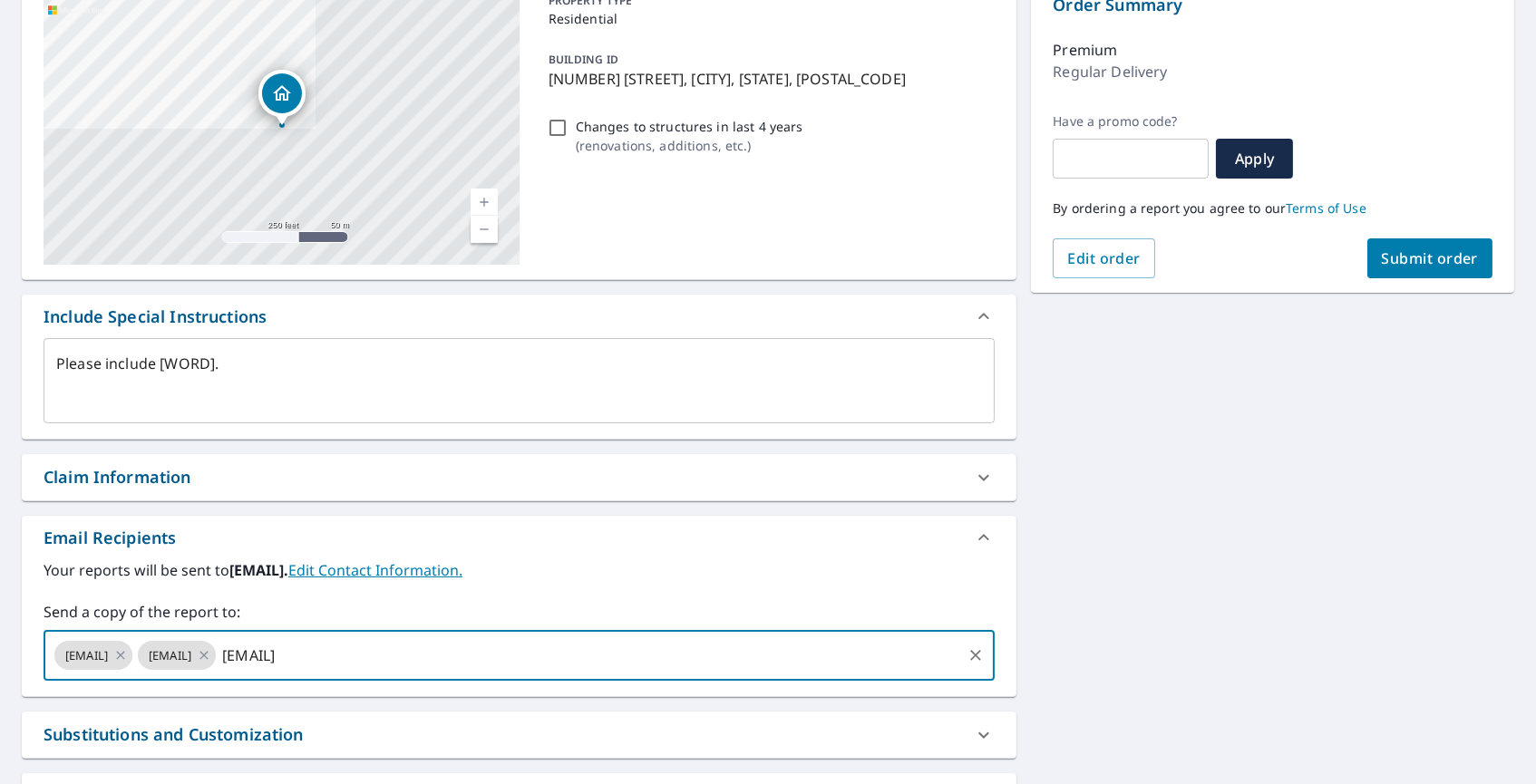 type on "[EMAIL]" 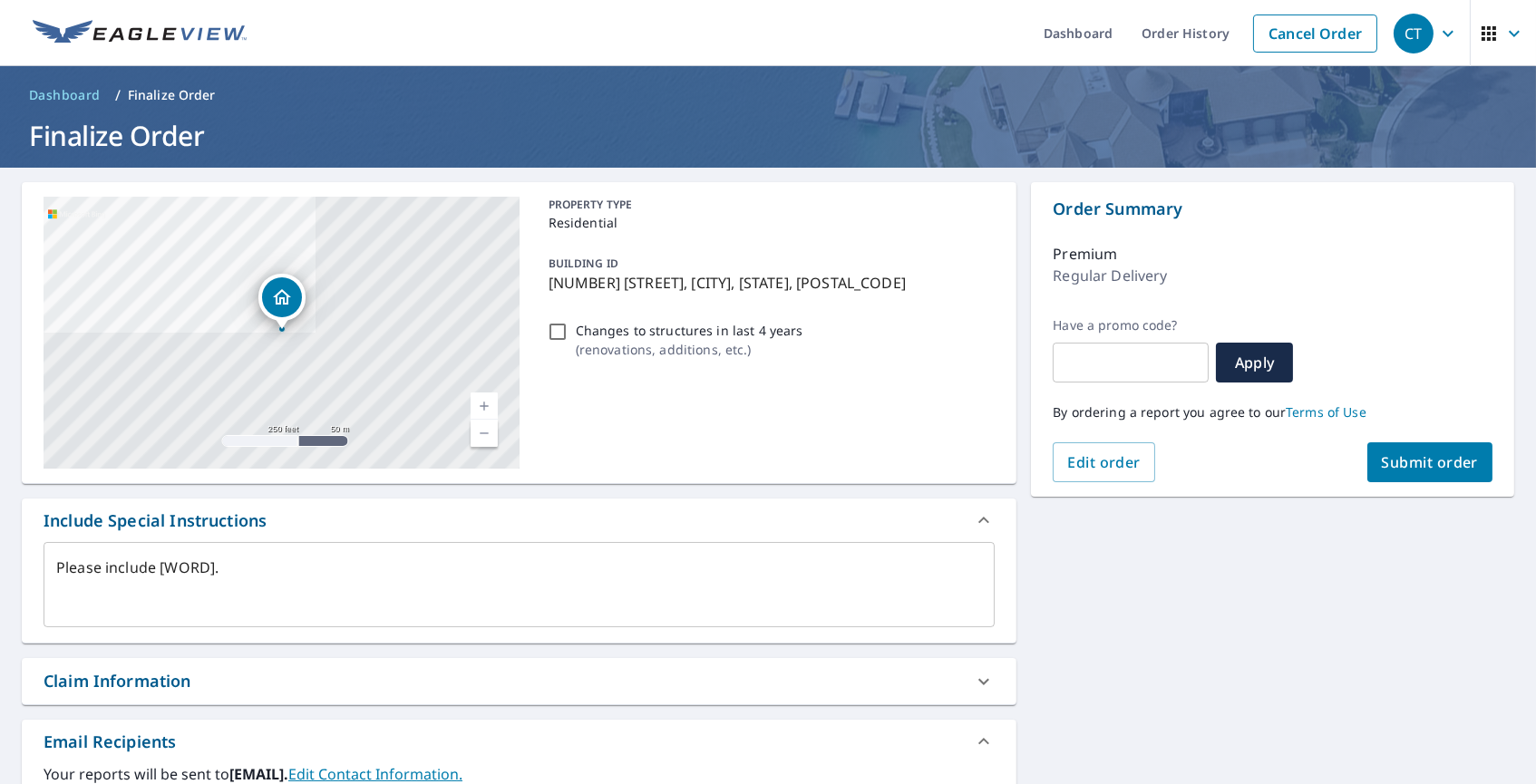 scroll, scrollTop: 0, scrollLeft: 0, axis: both 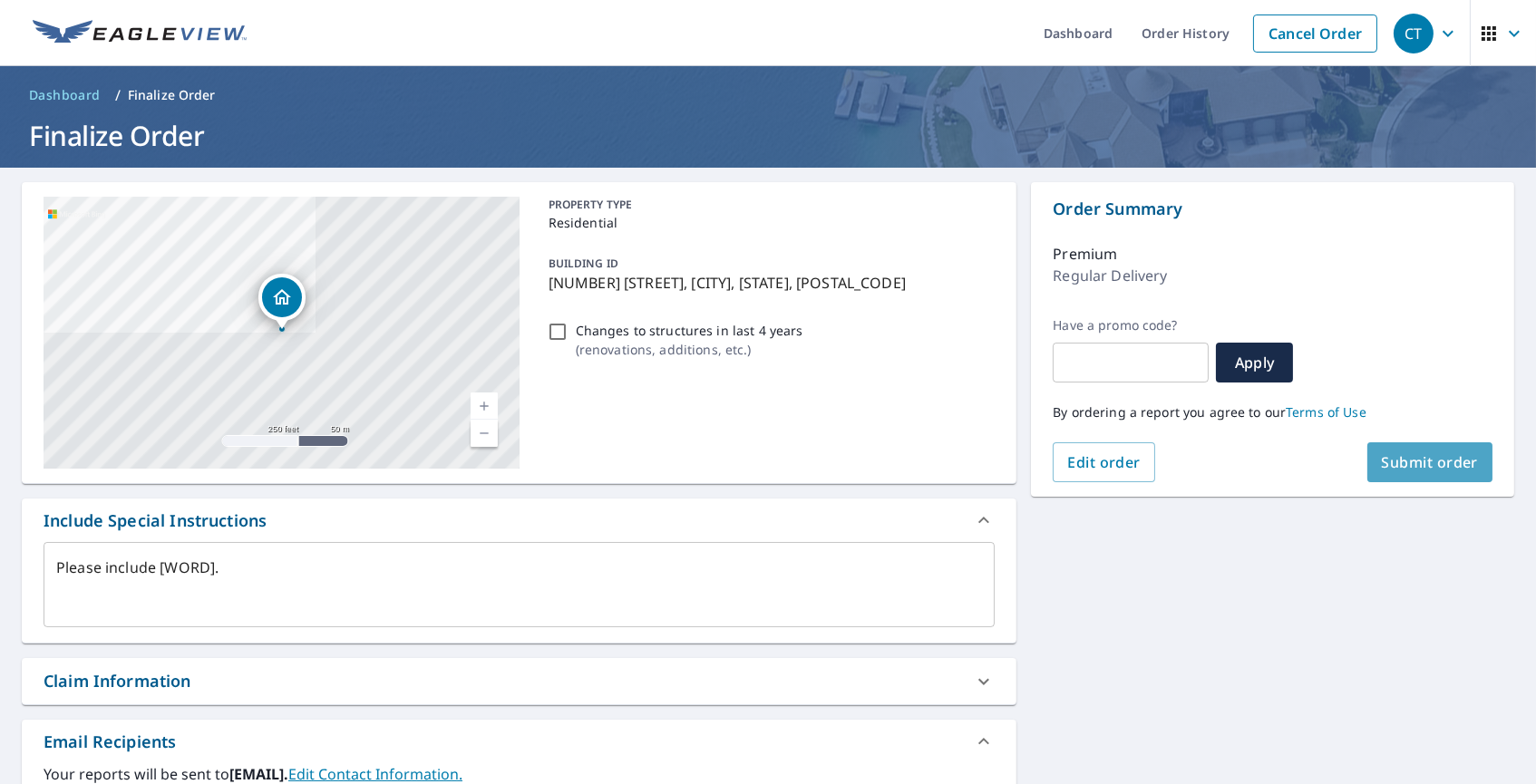 click on "Submit order" at bounding box center [1430, 462] 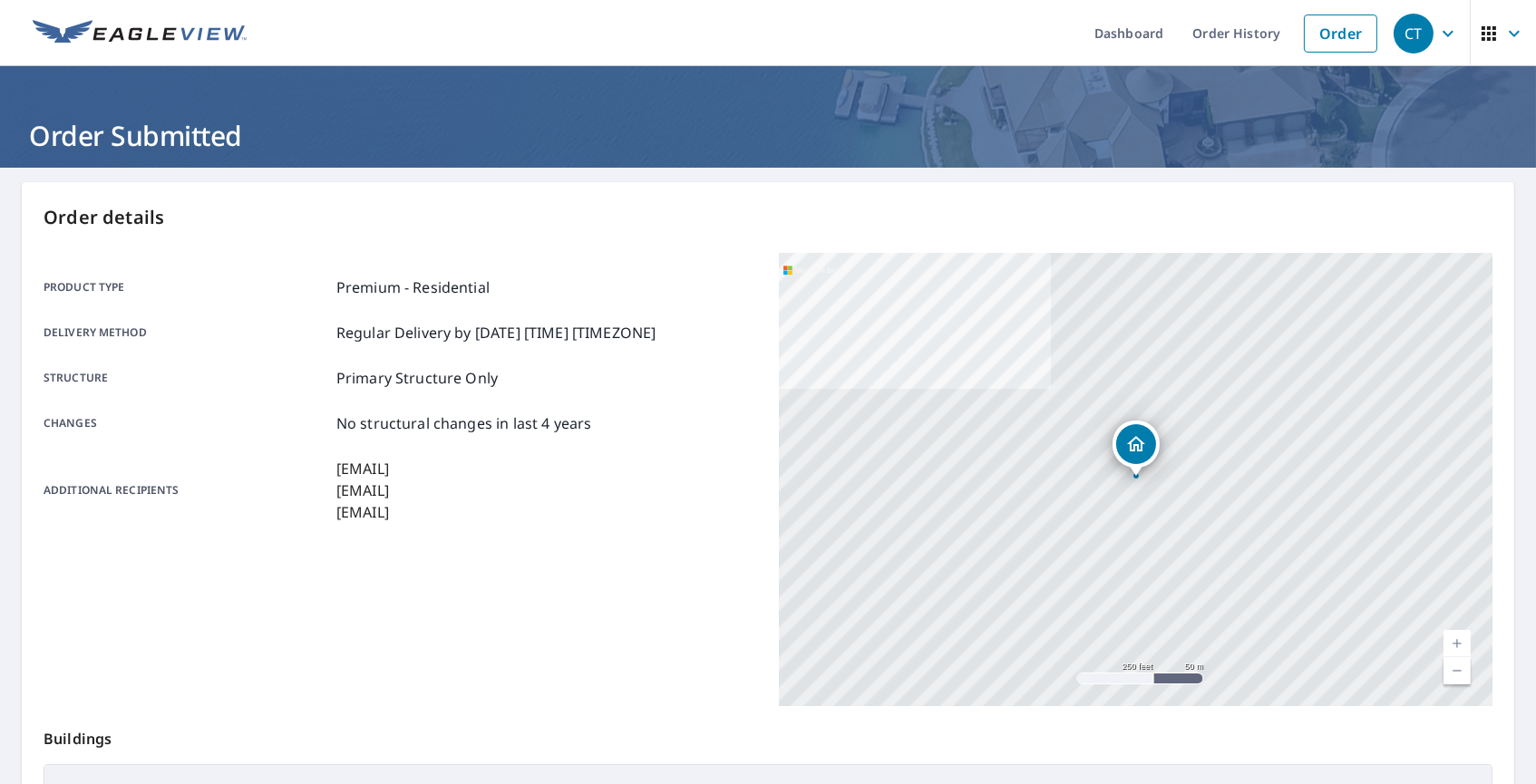 scroll, scrollTop: 0, scrollLeft: 0, axis: both 